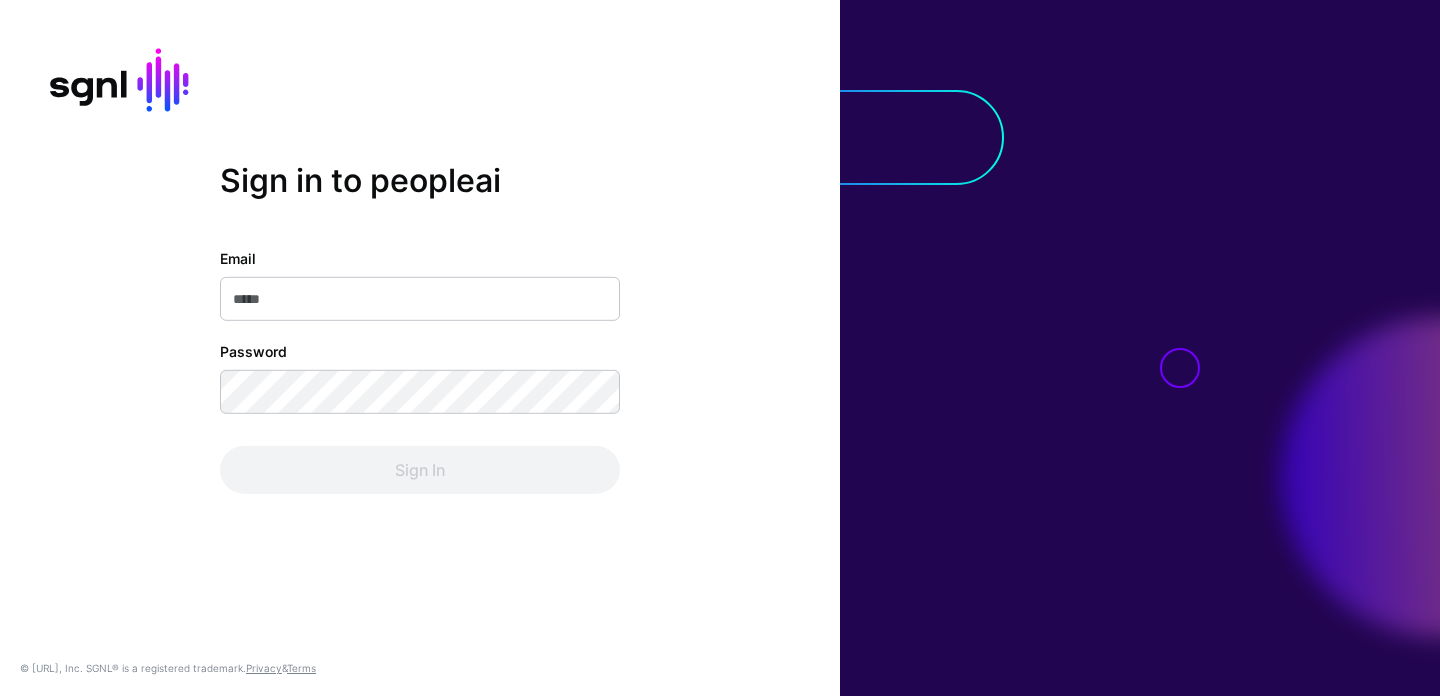 scroll, scrollTop: 0, scrollLeft: 0, axis: both 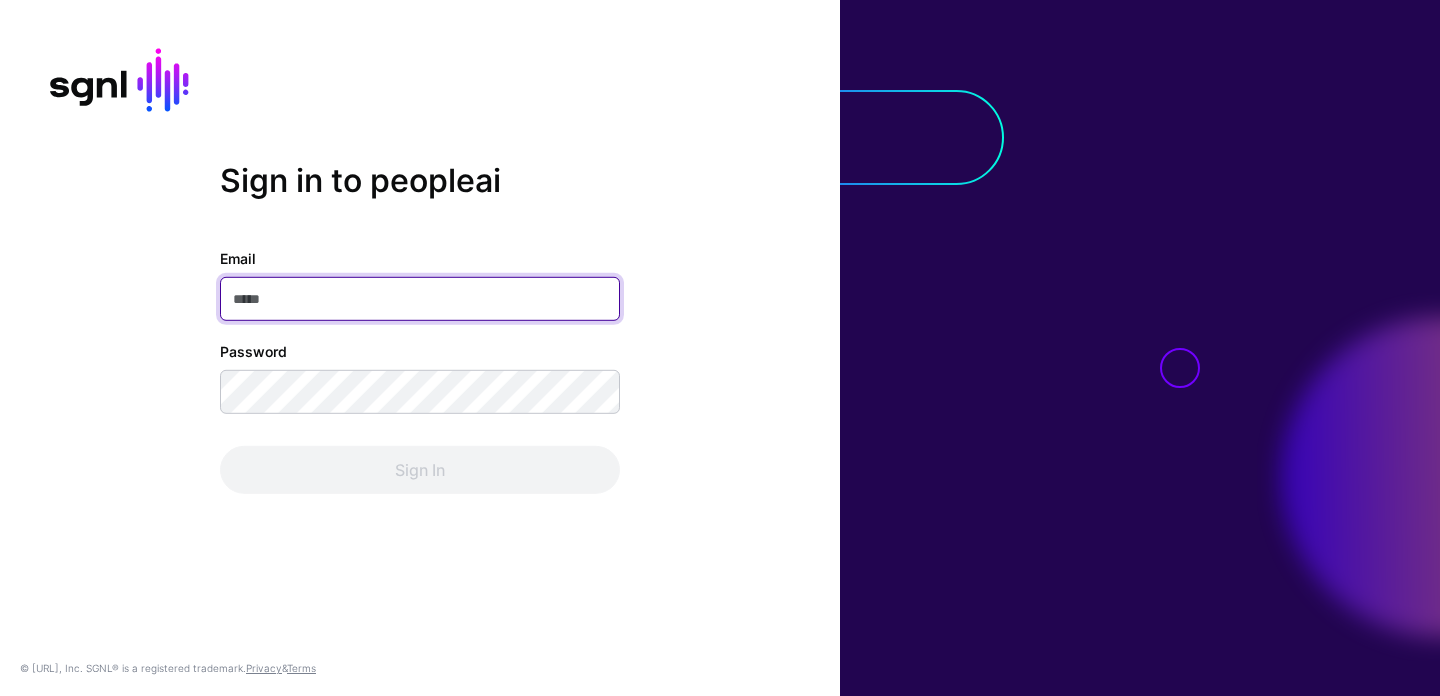 click on "Email" at bounding box center (420, 299) 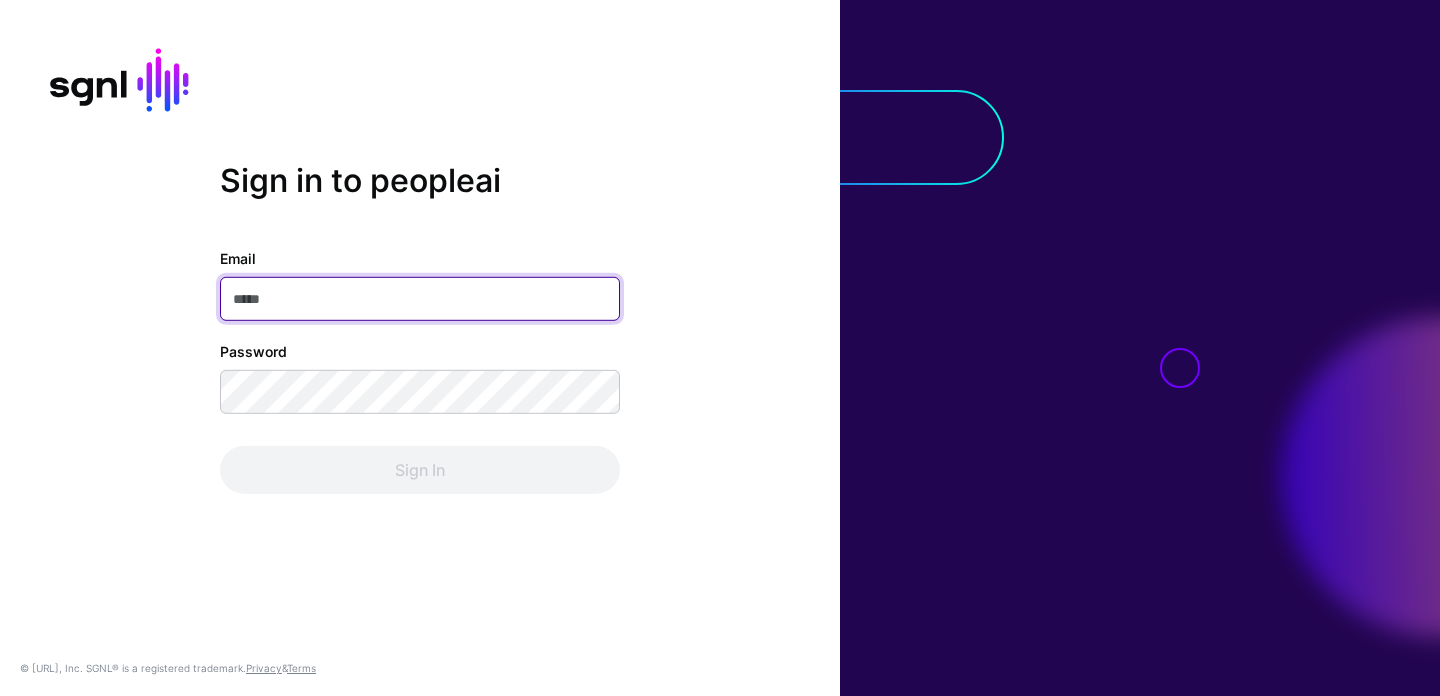 click 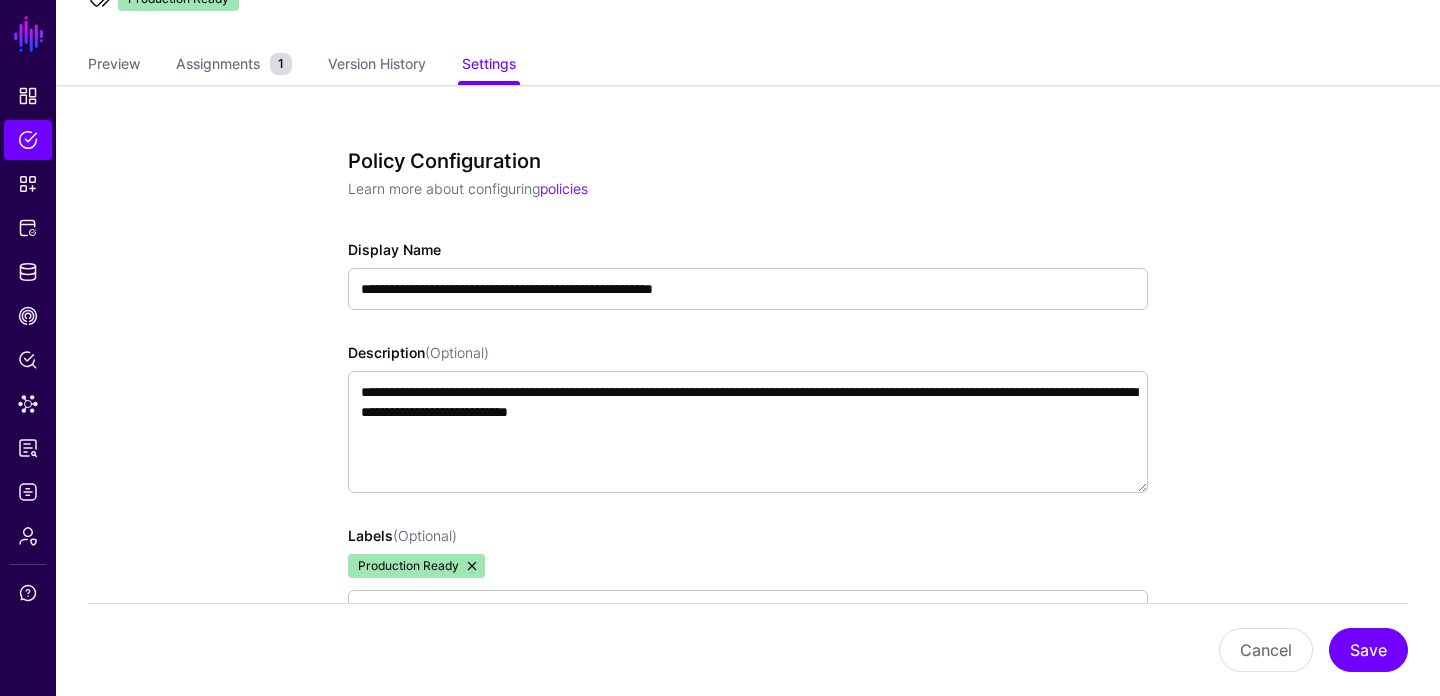 scroll, scrollTop: 129, scrollLeft: 0, axis: vertical 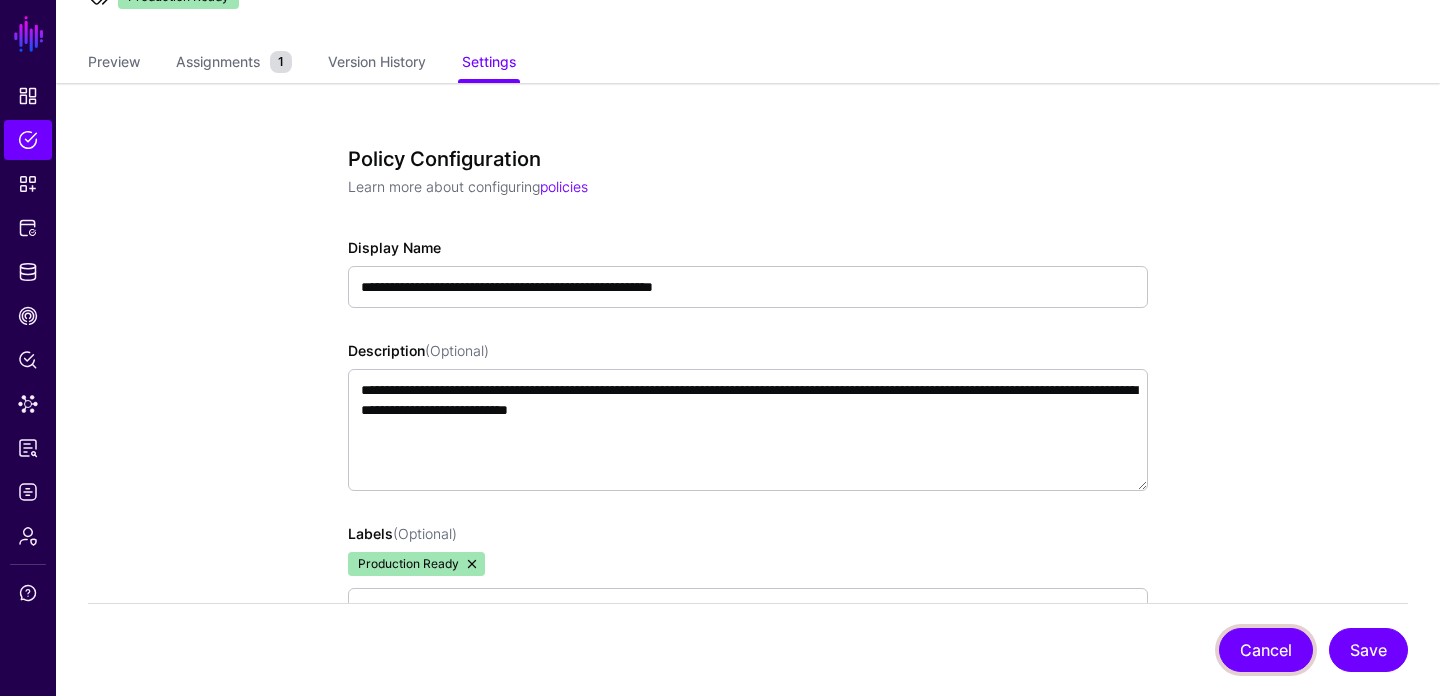 click on "Cancel" 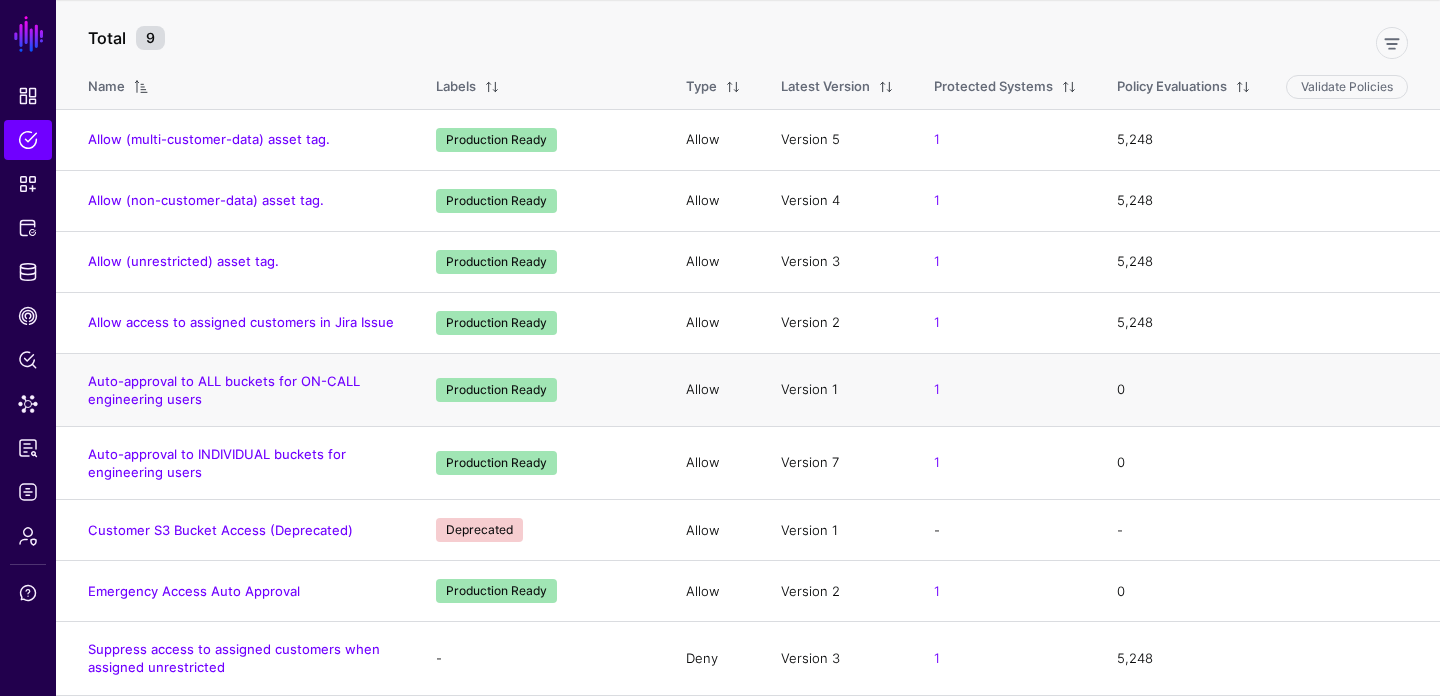 scroll, scrollTop: 0, scrollLeft: 0, axis: both 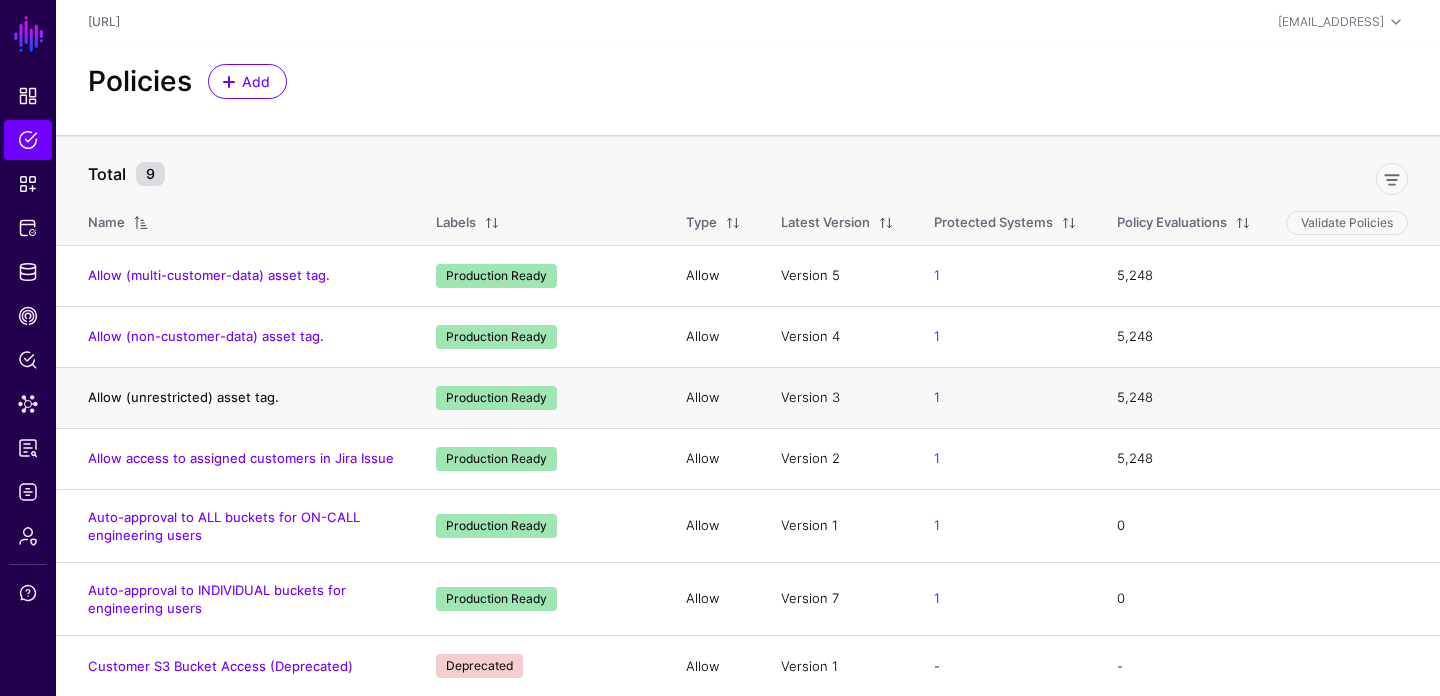click on "Allow (unrestricted) asset tag." 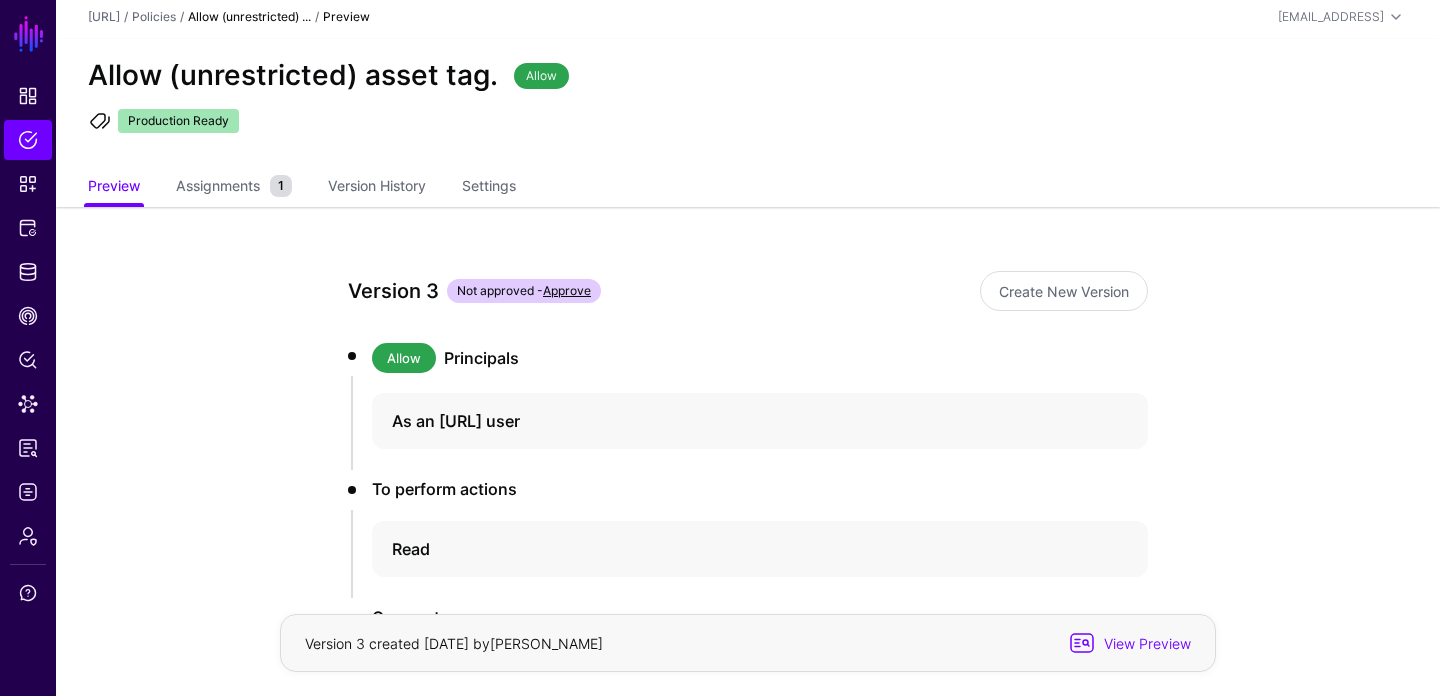 scroll, scrollTop: 0, scrollLeft: 0, axis: both 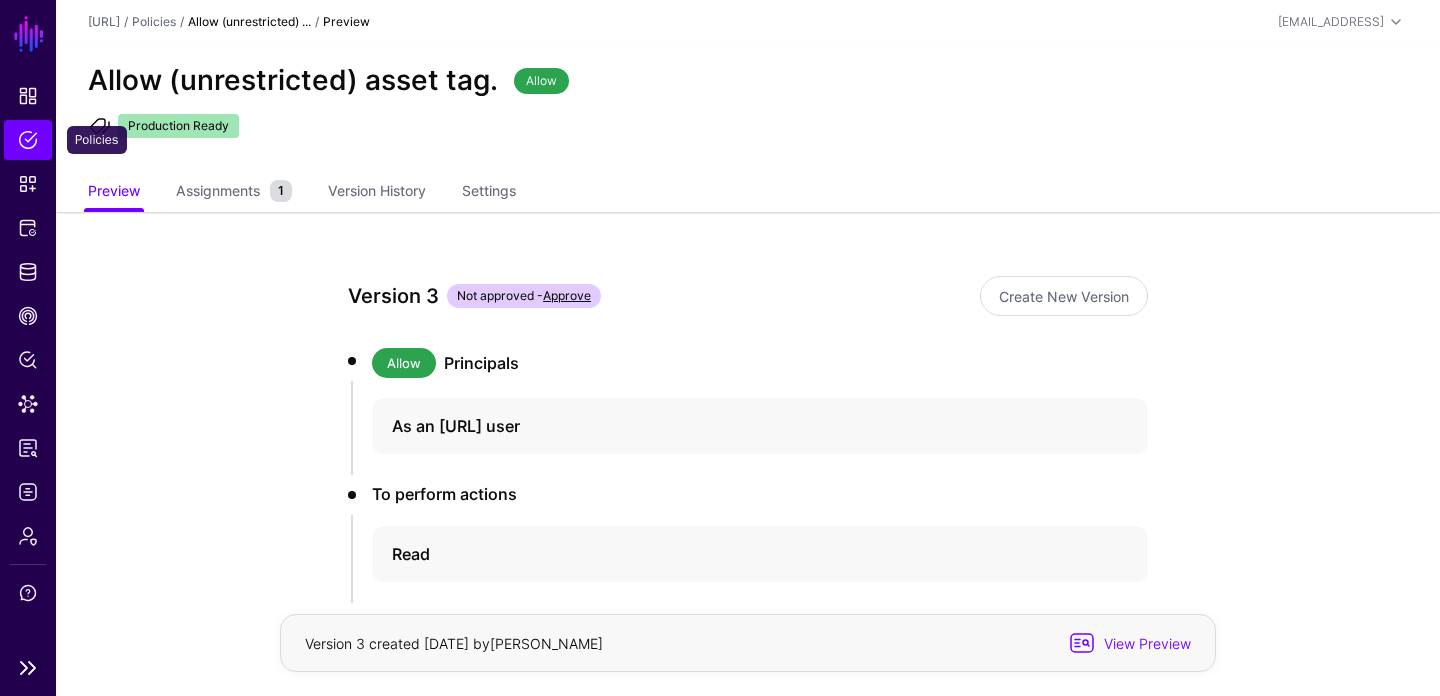 click on "Policies" 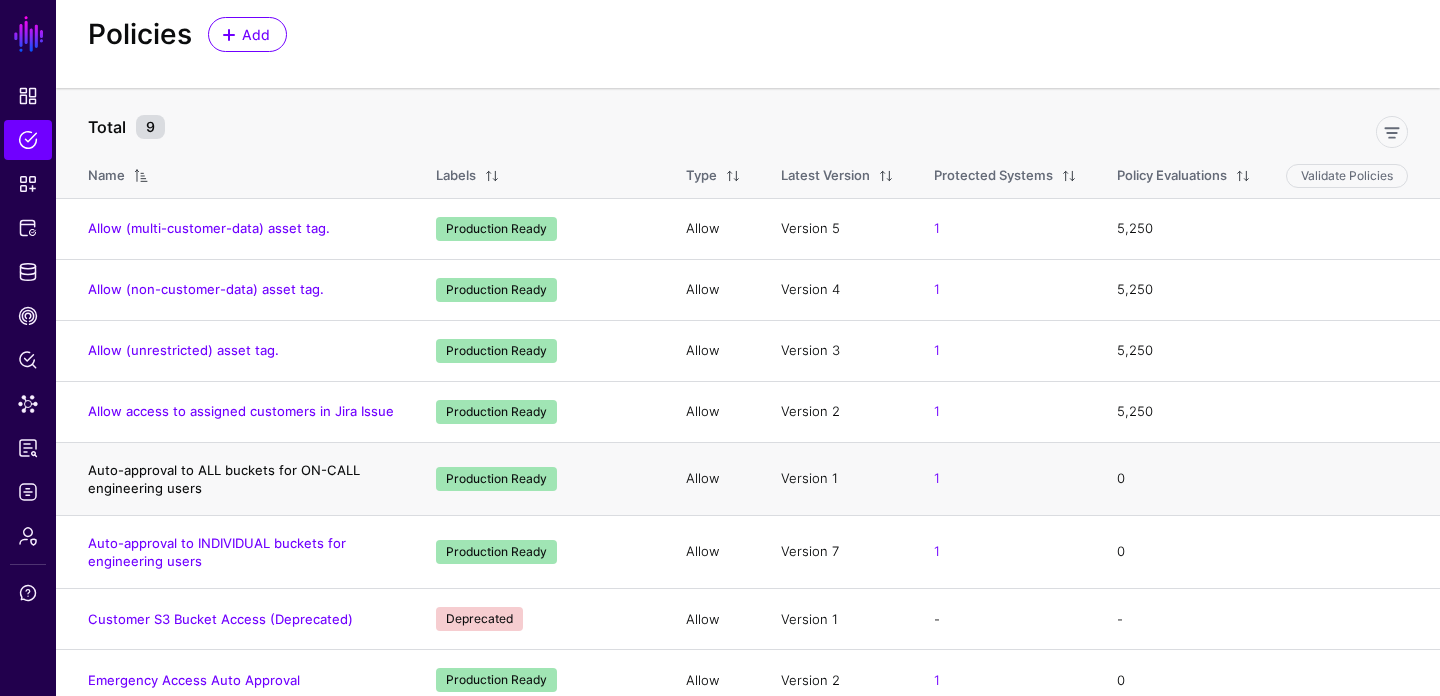 scroll, scrollTop: 136, scrollLeft: 0, axis: vertical 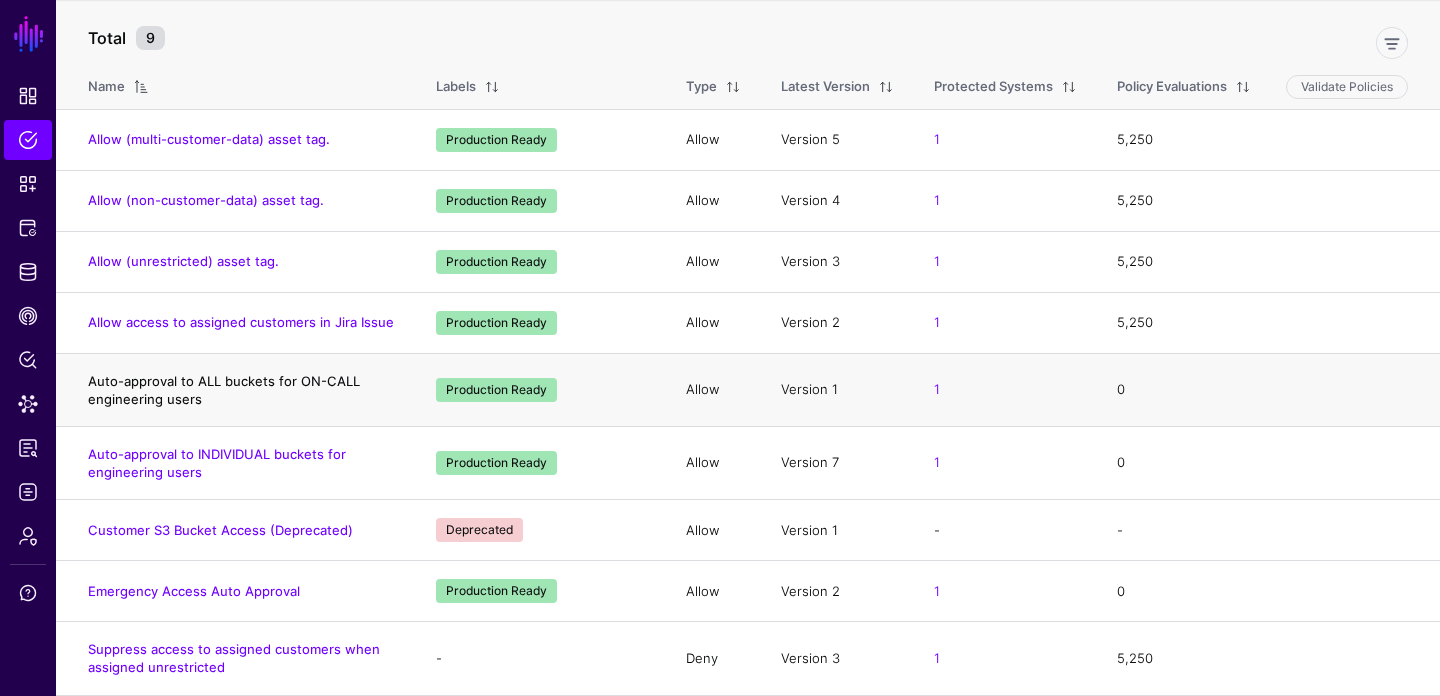 click on "Auto-approval to ALL buckets for ON-CALL engineering users" 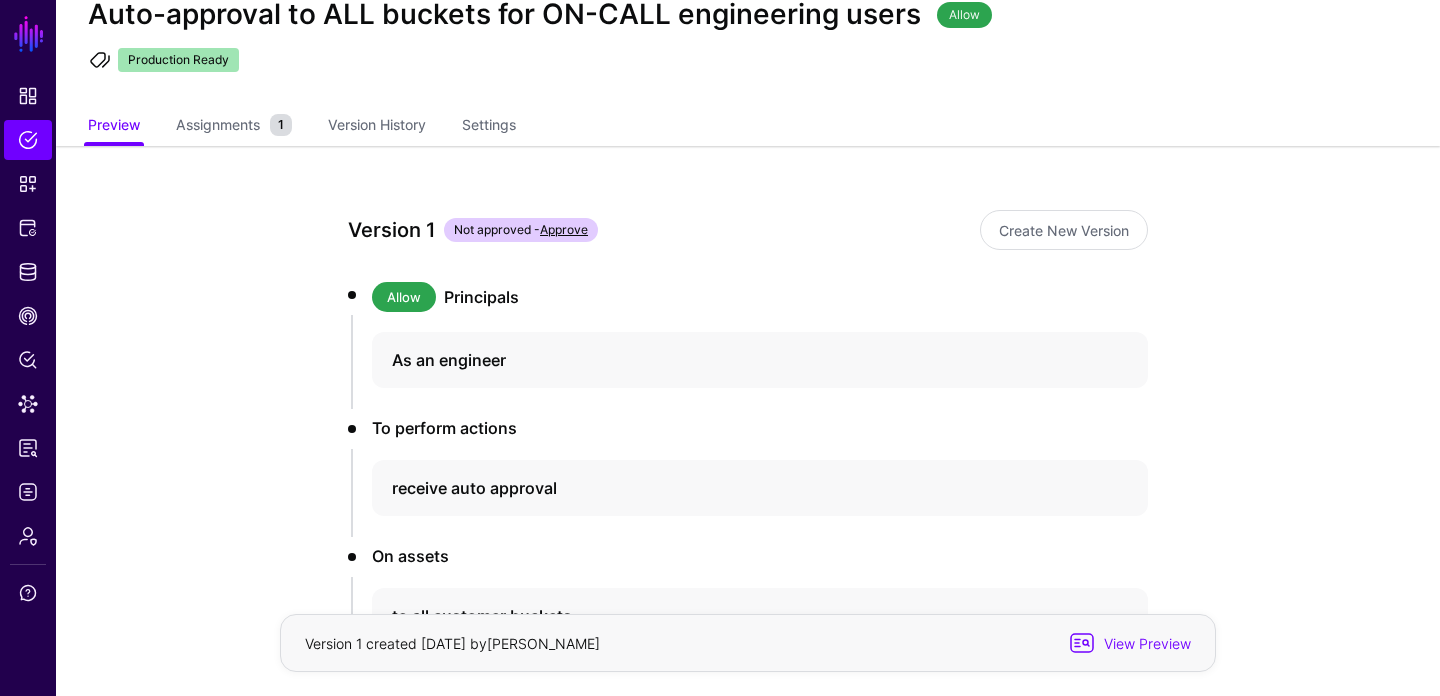 scroll, scrollTop: 0, scrollLeft: 0, axis: both 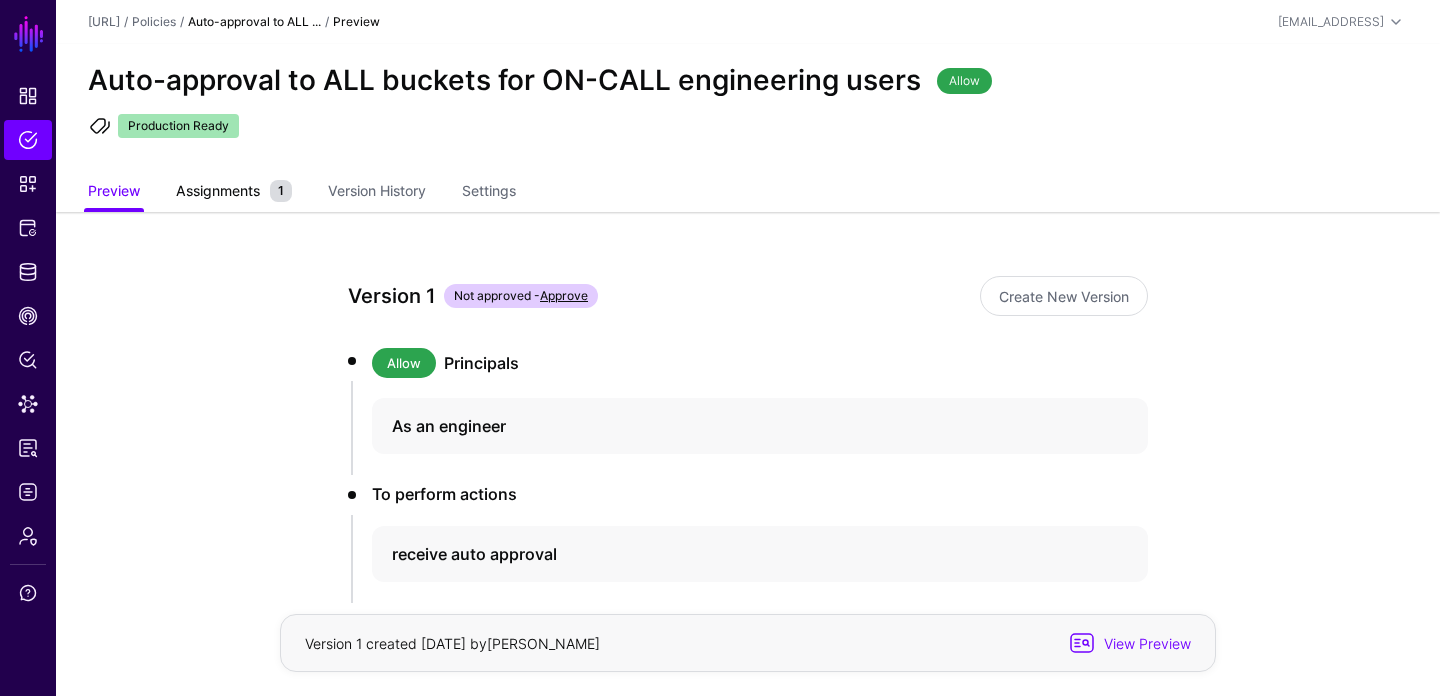 click on "Assignments" 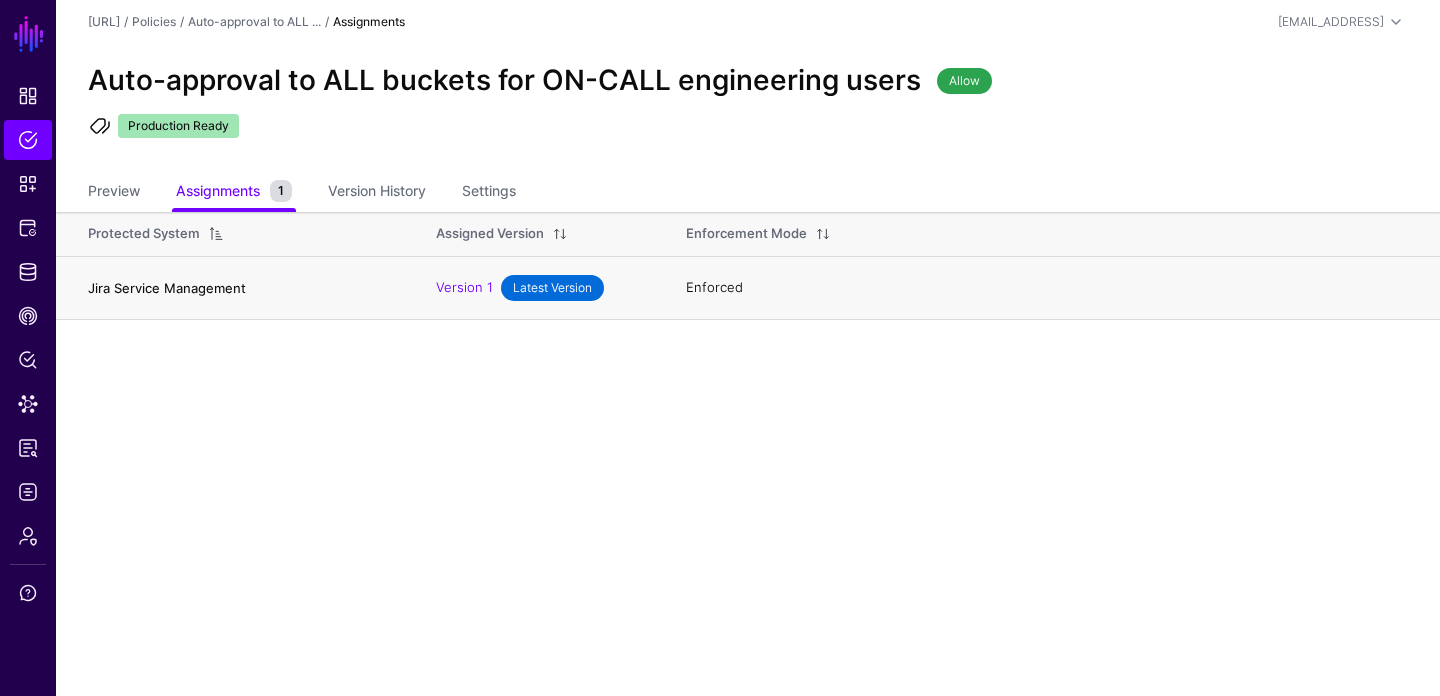 click on "Jira Service Management" 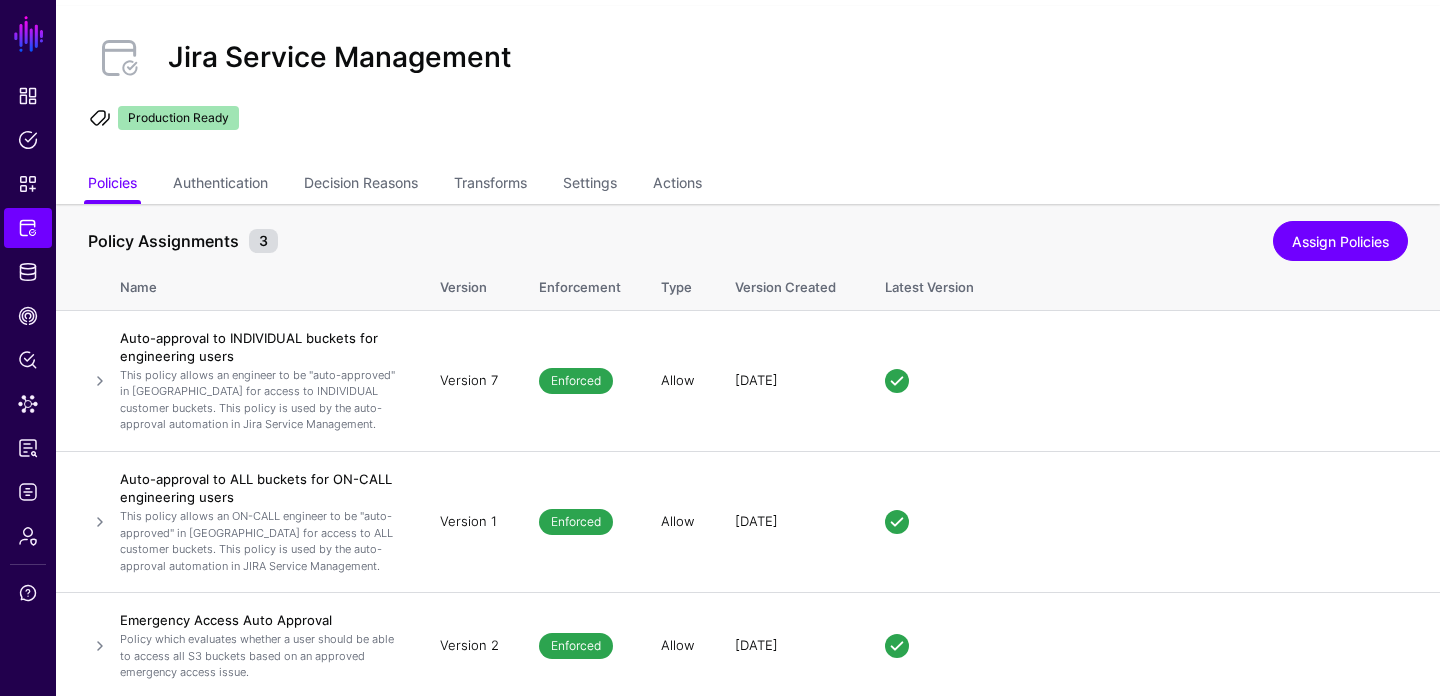 scroll, scrollTop: 42, scrollLeft: 0, axis: vertical 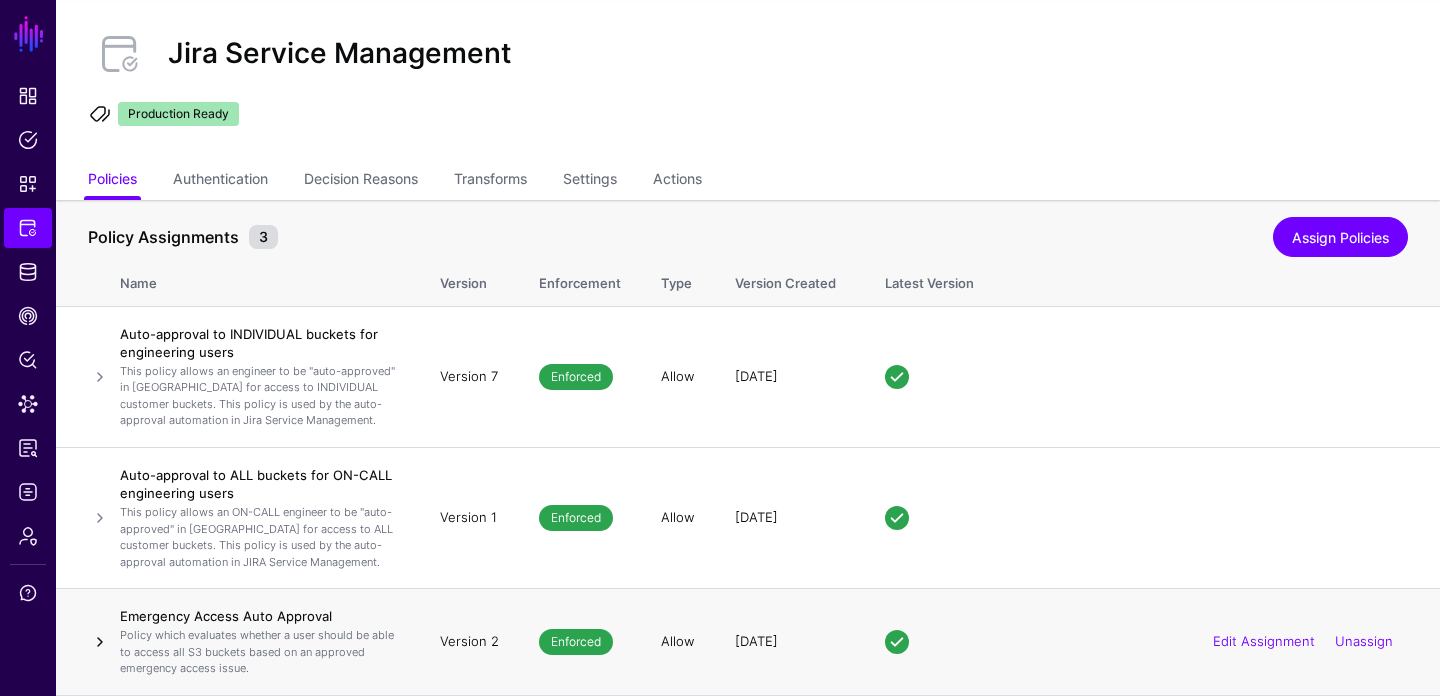 click 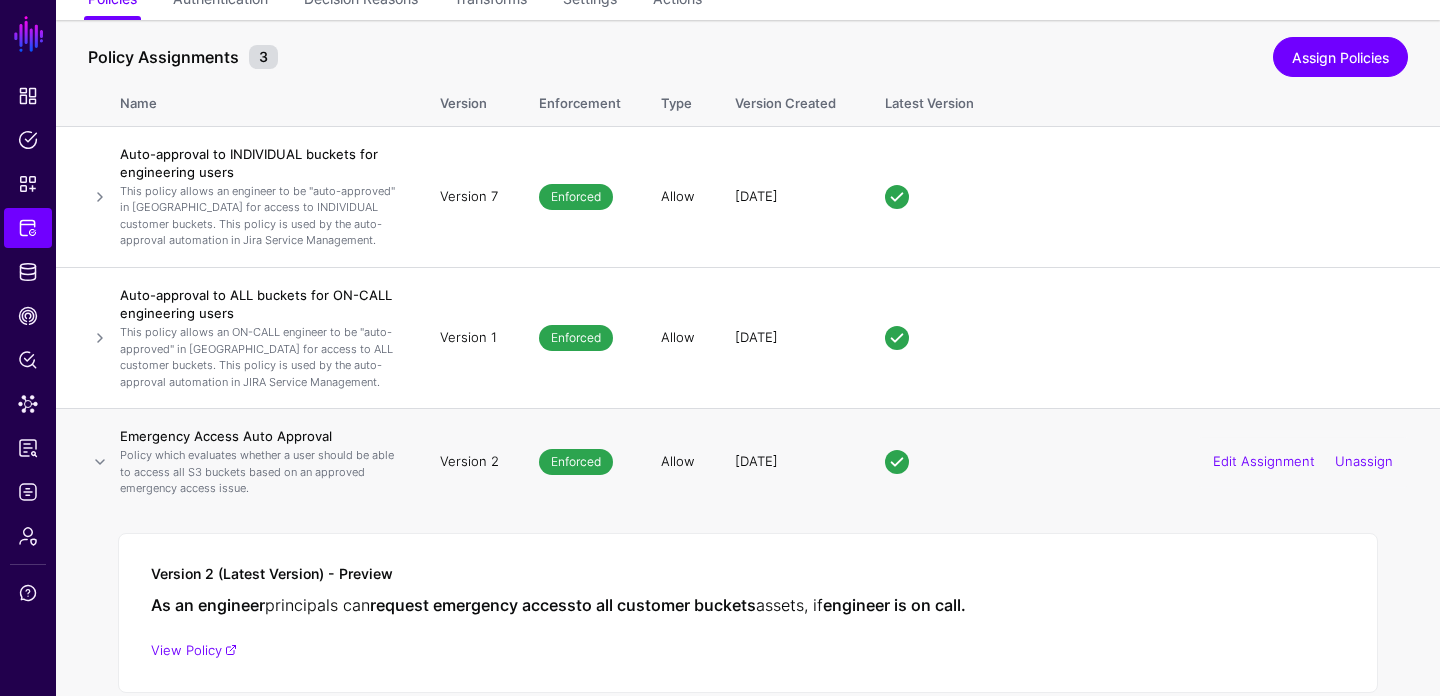 scroll, scrollTop: 0, scrollLeft: 0, axis: both 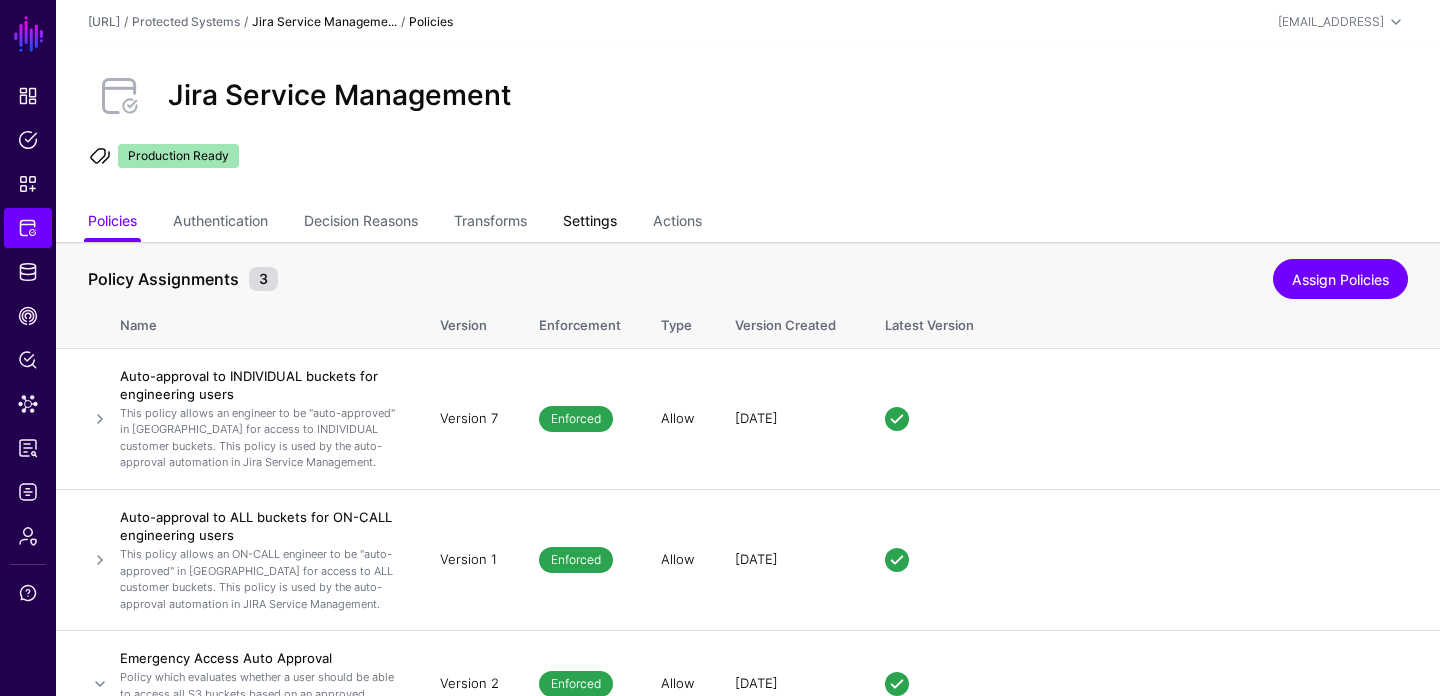 click on "Settings" 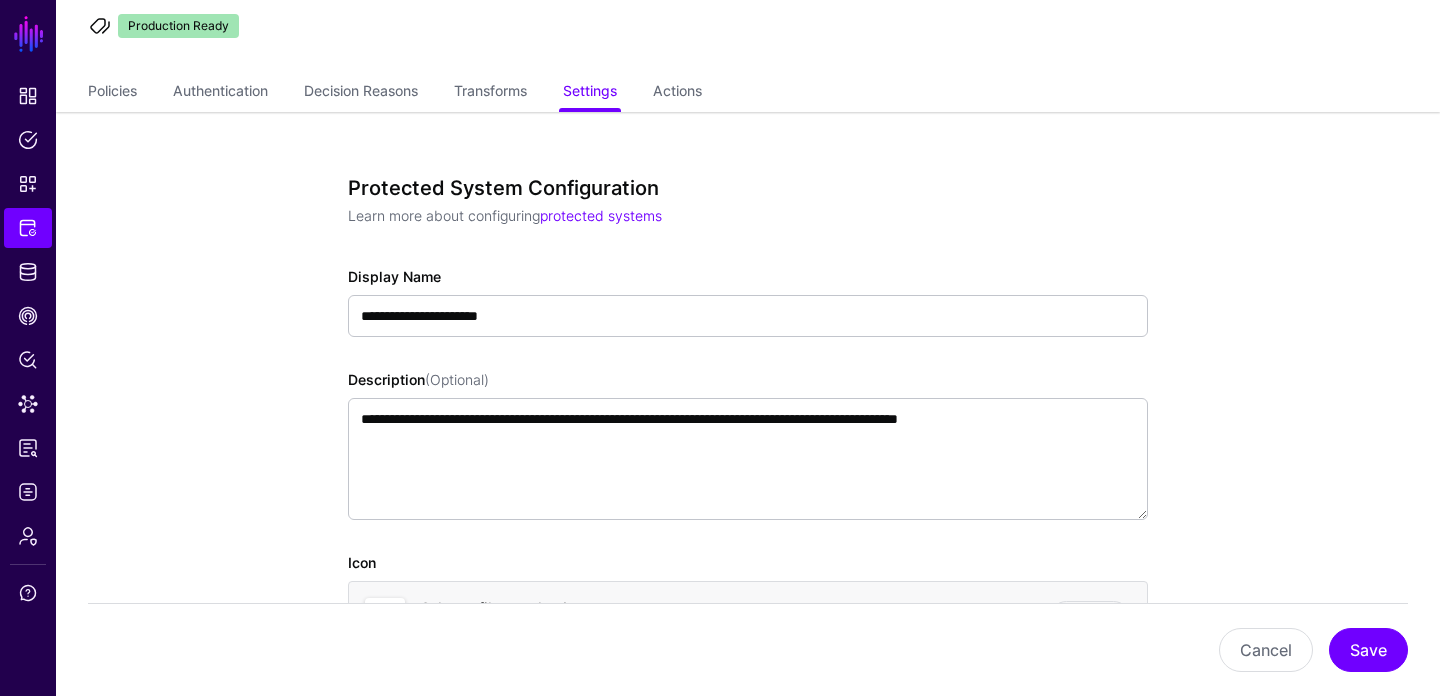 scroll, scrollTop: 0, scrollLeft: 0, axis: both 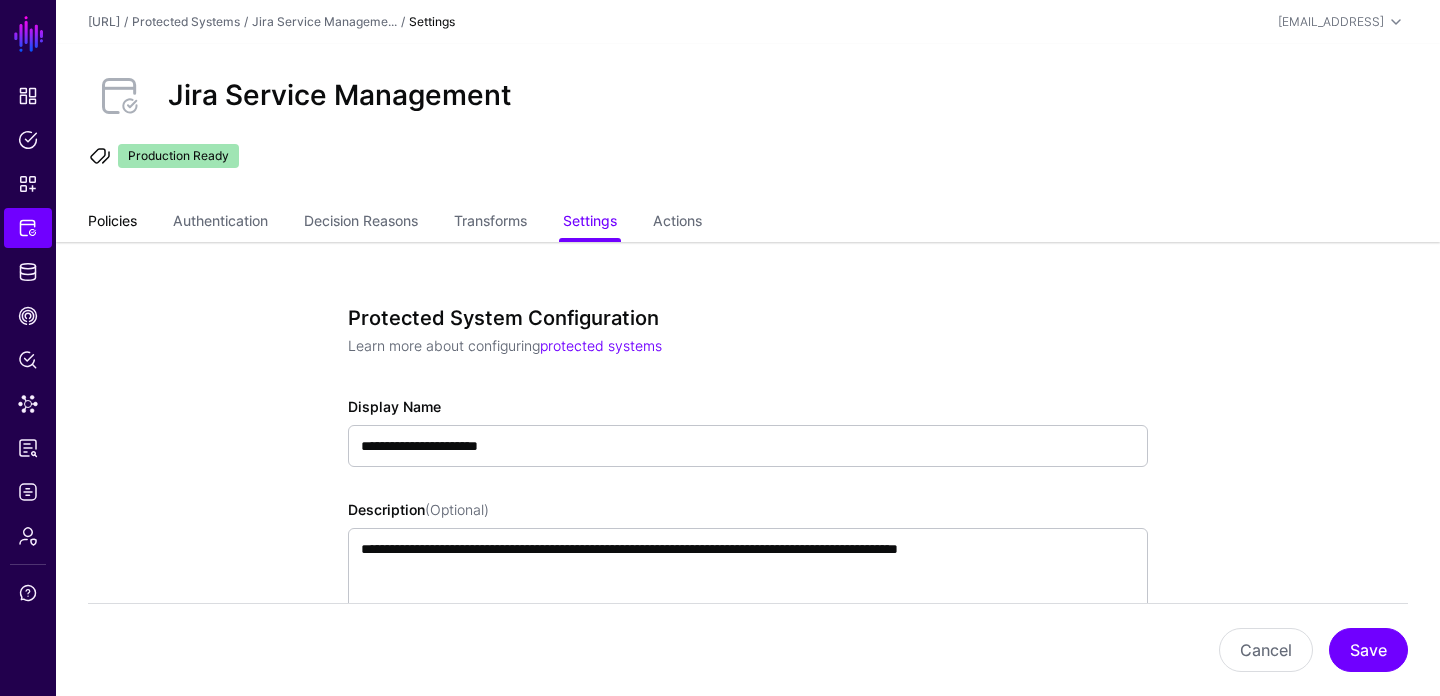 click on "Policies" 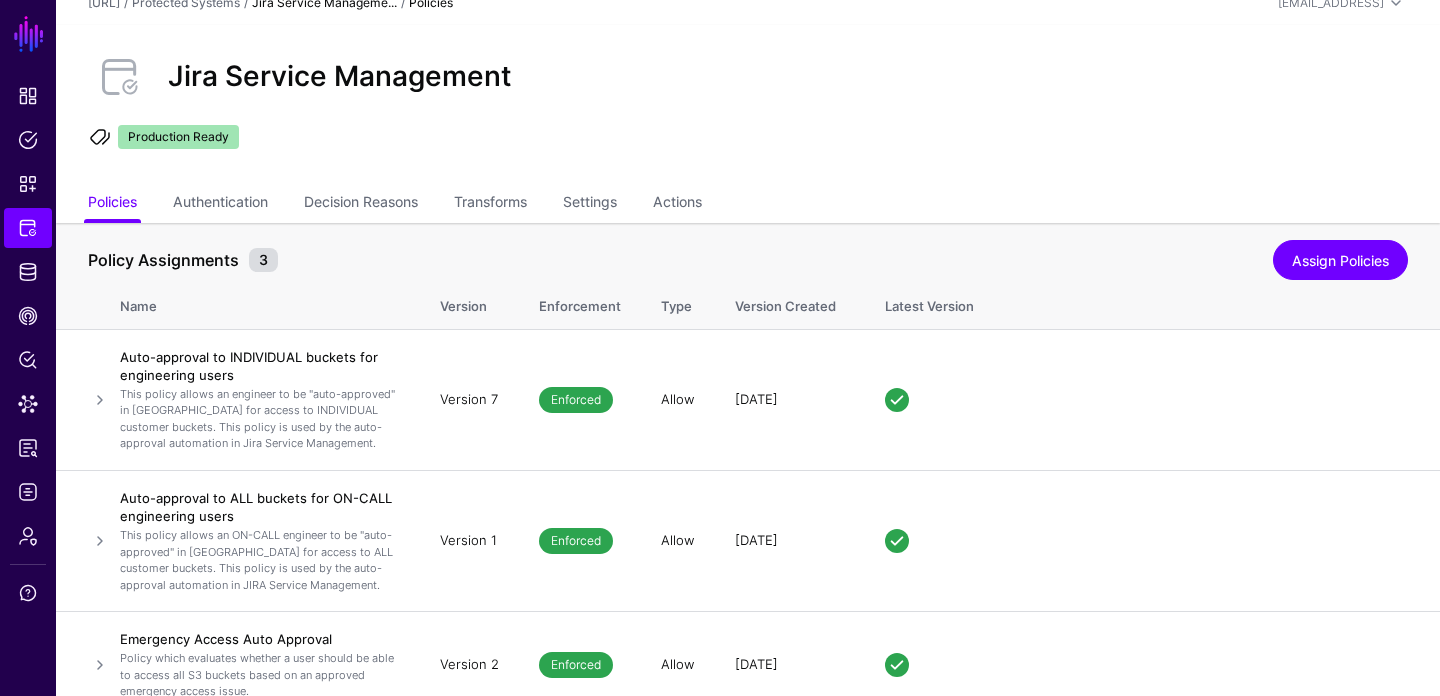 scroll, scrollTop: 42, scrollLeft: 0, axis: vertical 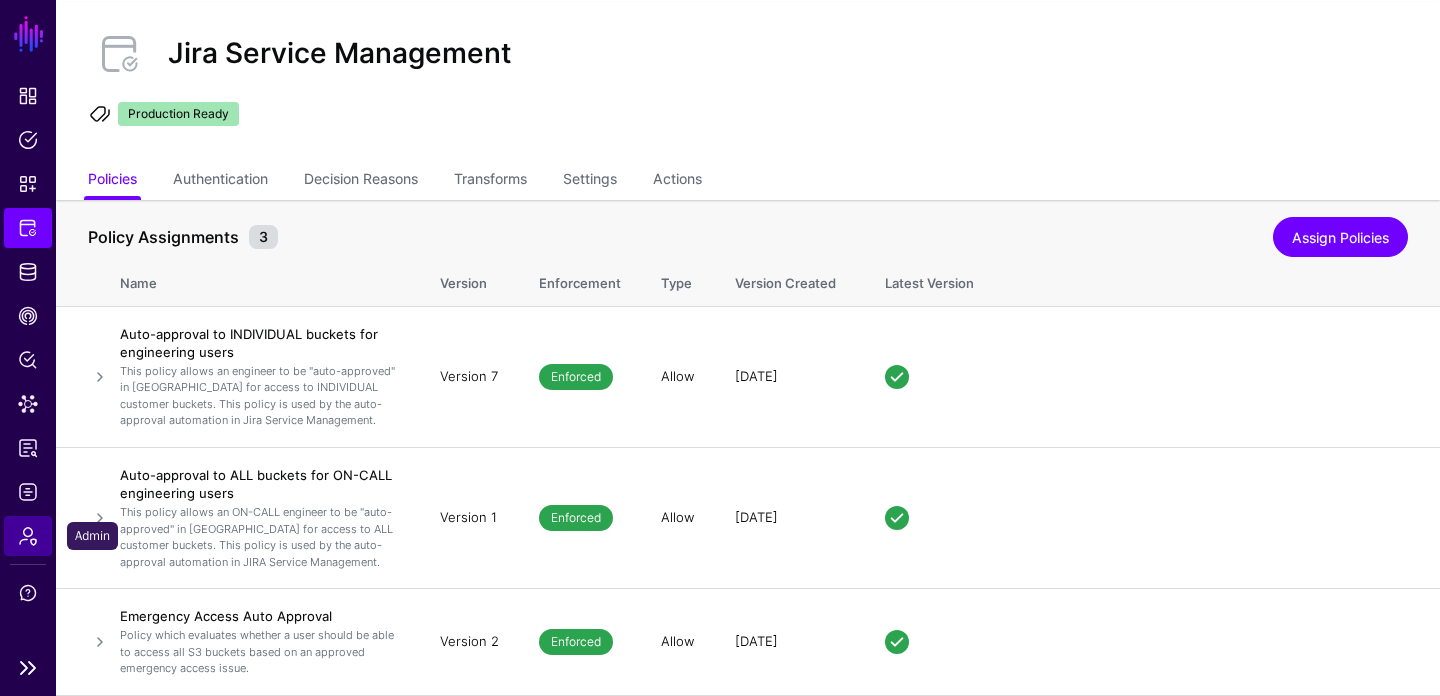 click on "Admin" 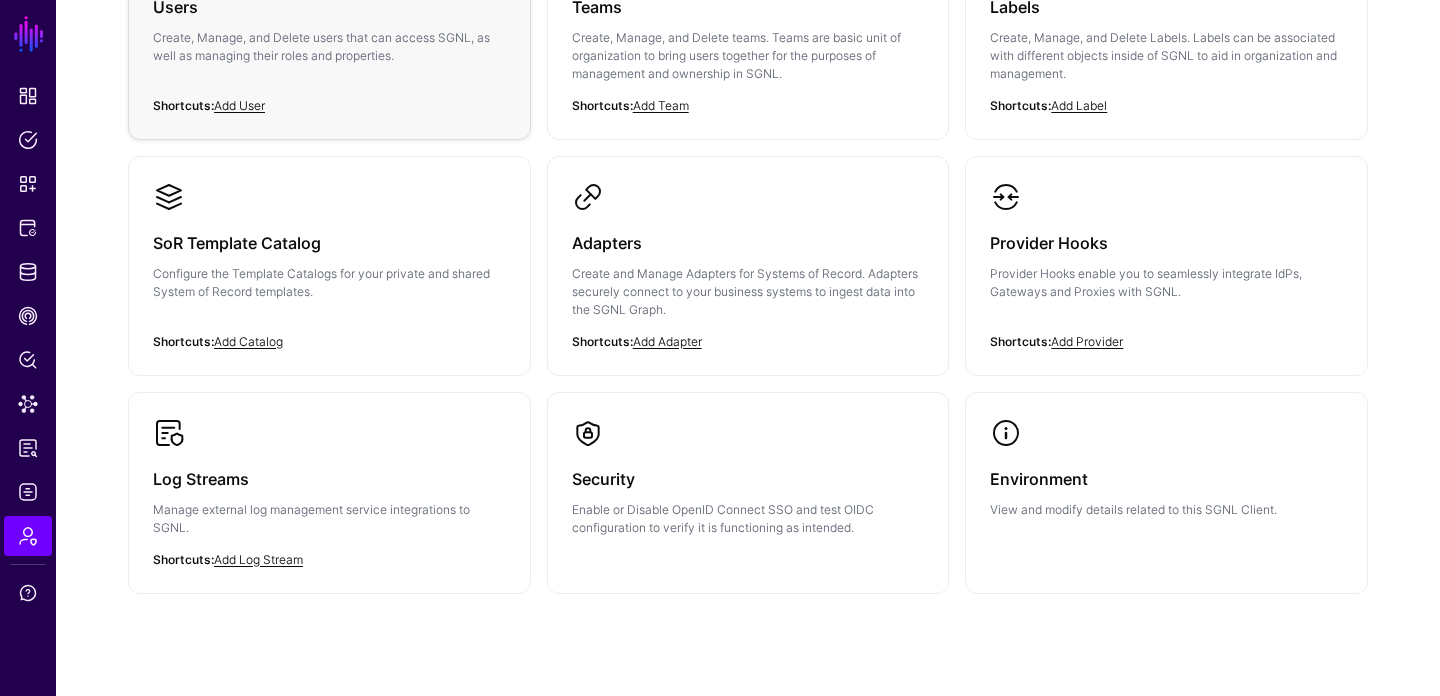 scroll, scrollTop: 342, scrollLeft: 0, axis: vertical 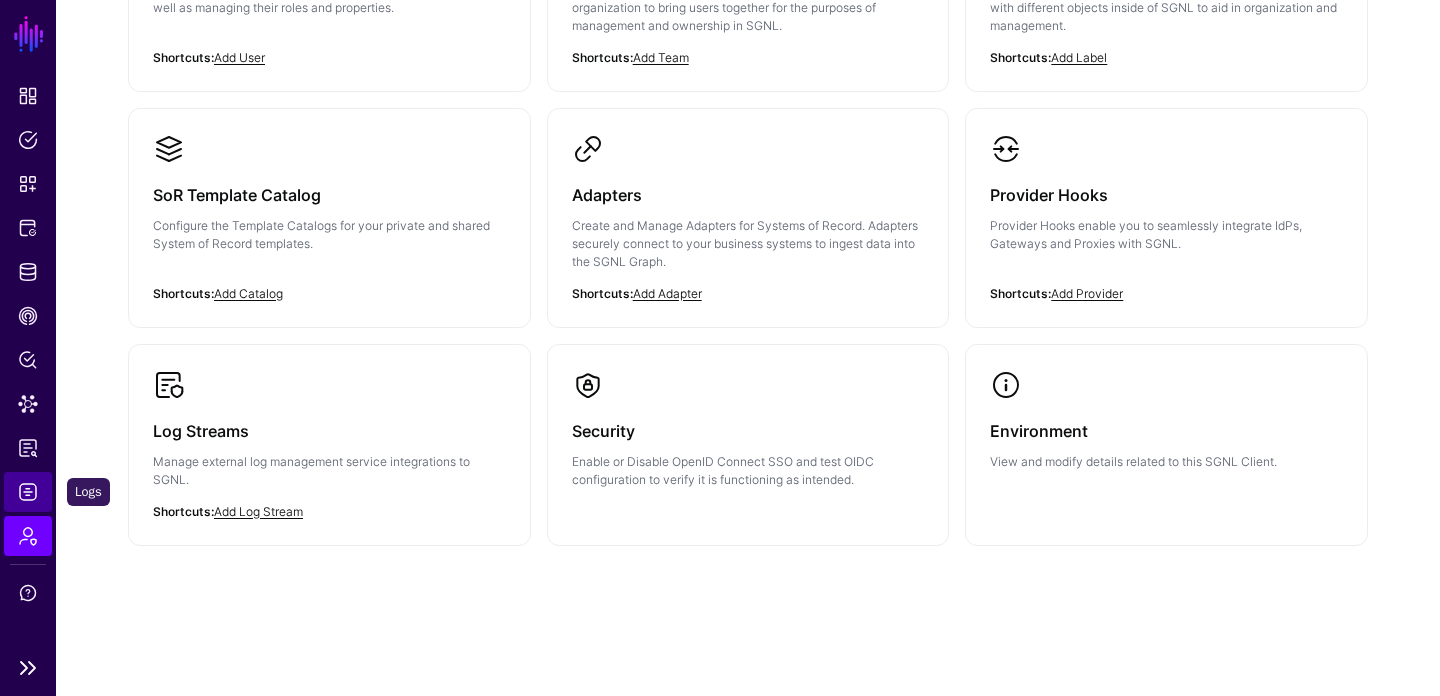 click on "Logs" 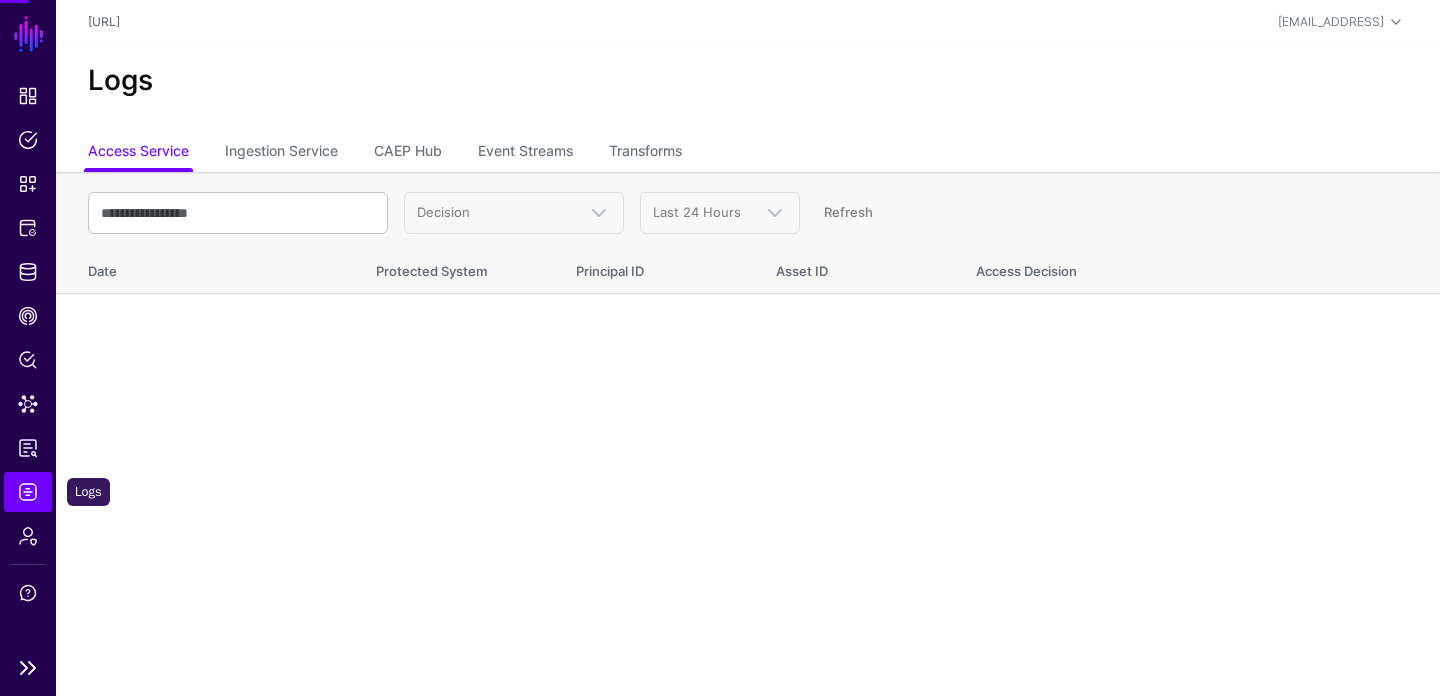 scroll, scrollTop: 0, scrollLeft: 0, axis: both 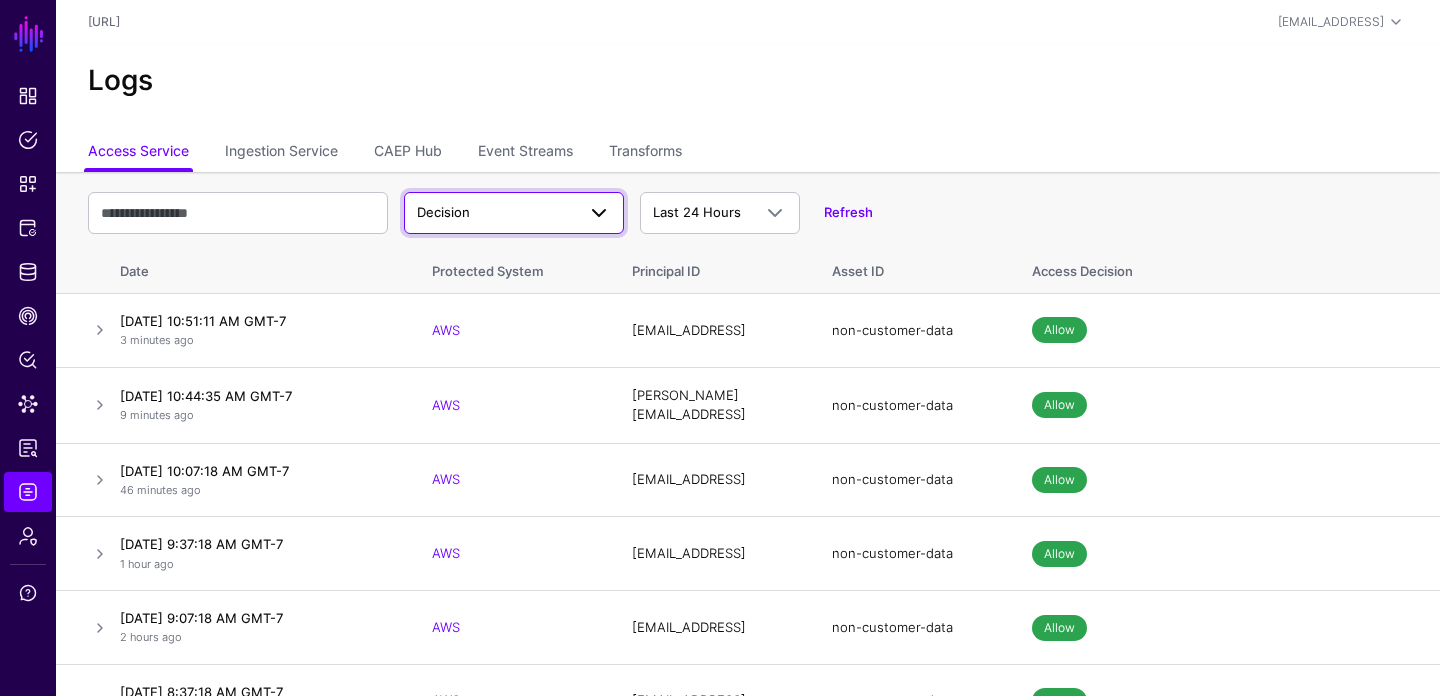 click on "Decision" at bounding box center (443, 212) 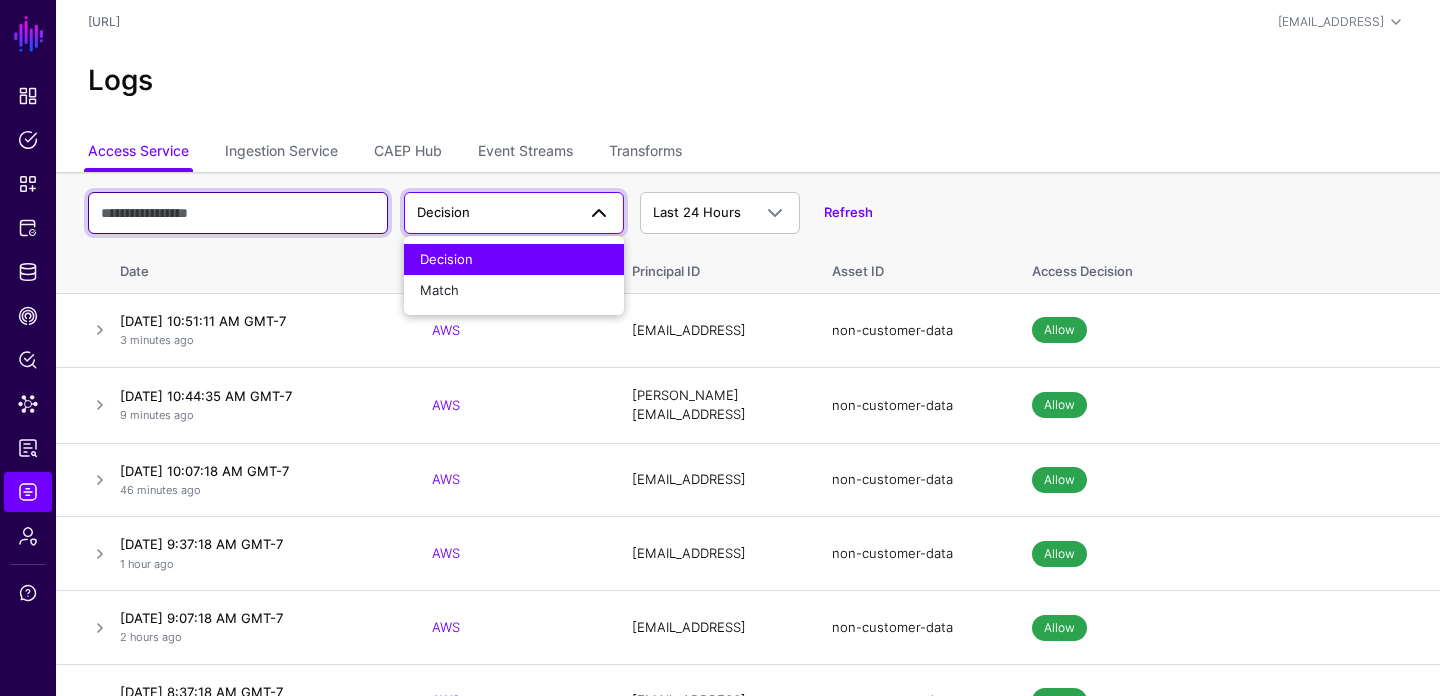 click at bounding box center [238, 213] 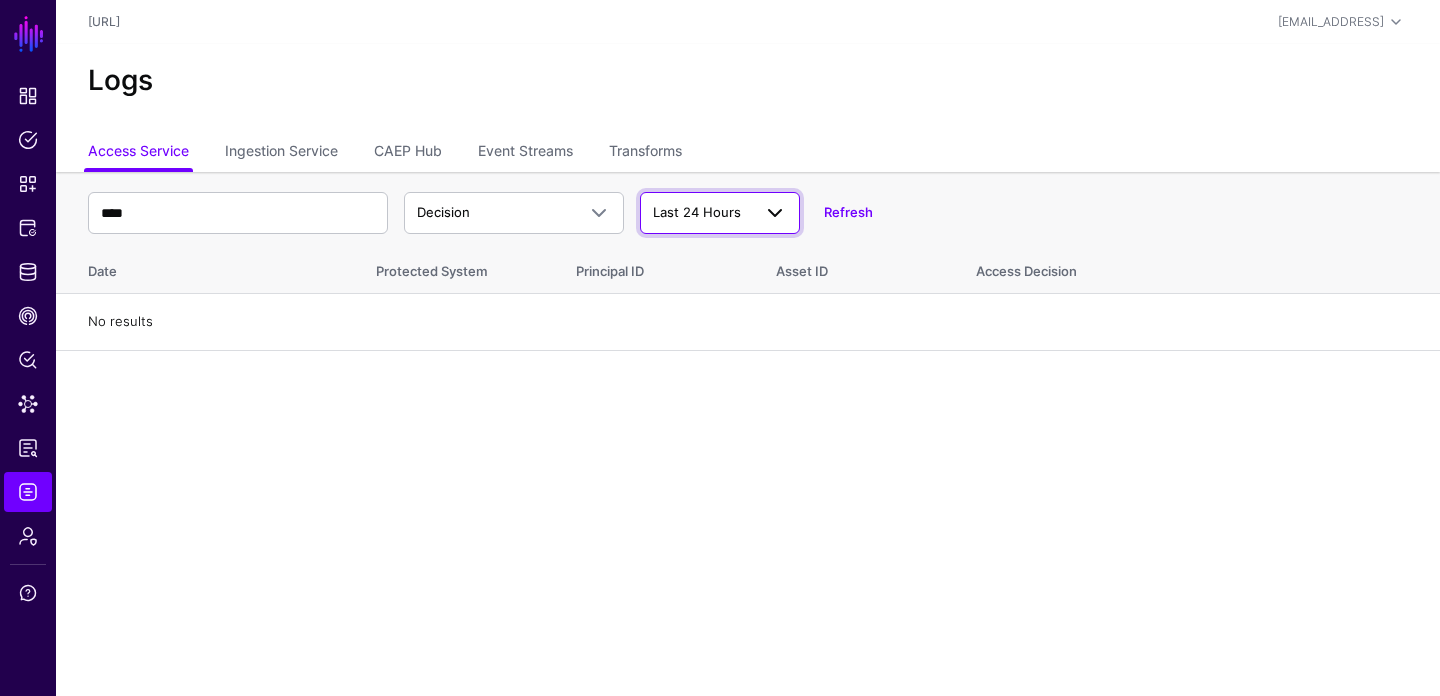 click on "Last 24 Hours" at bounding box center (702, 213) 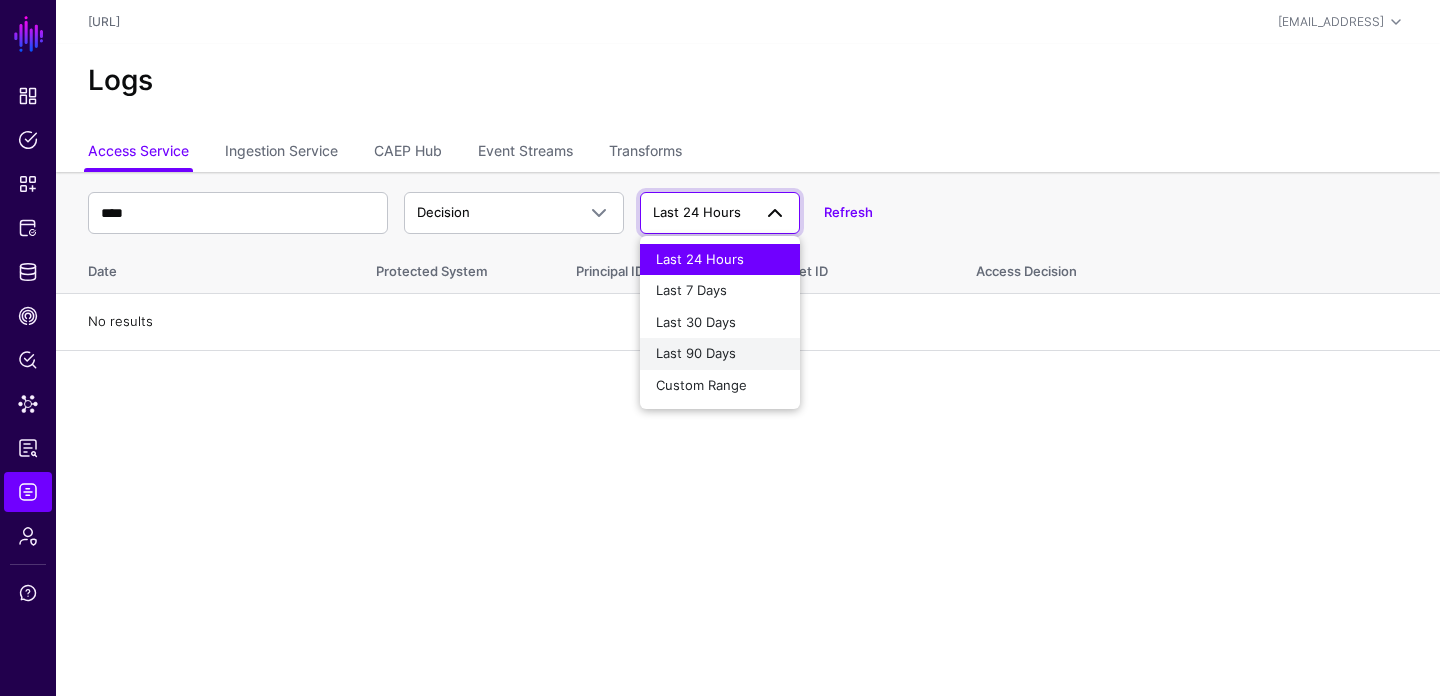 click on "Last 90 Days" at bounding box center (696, 353) 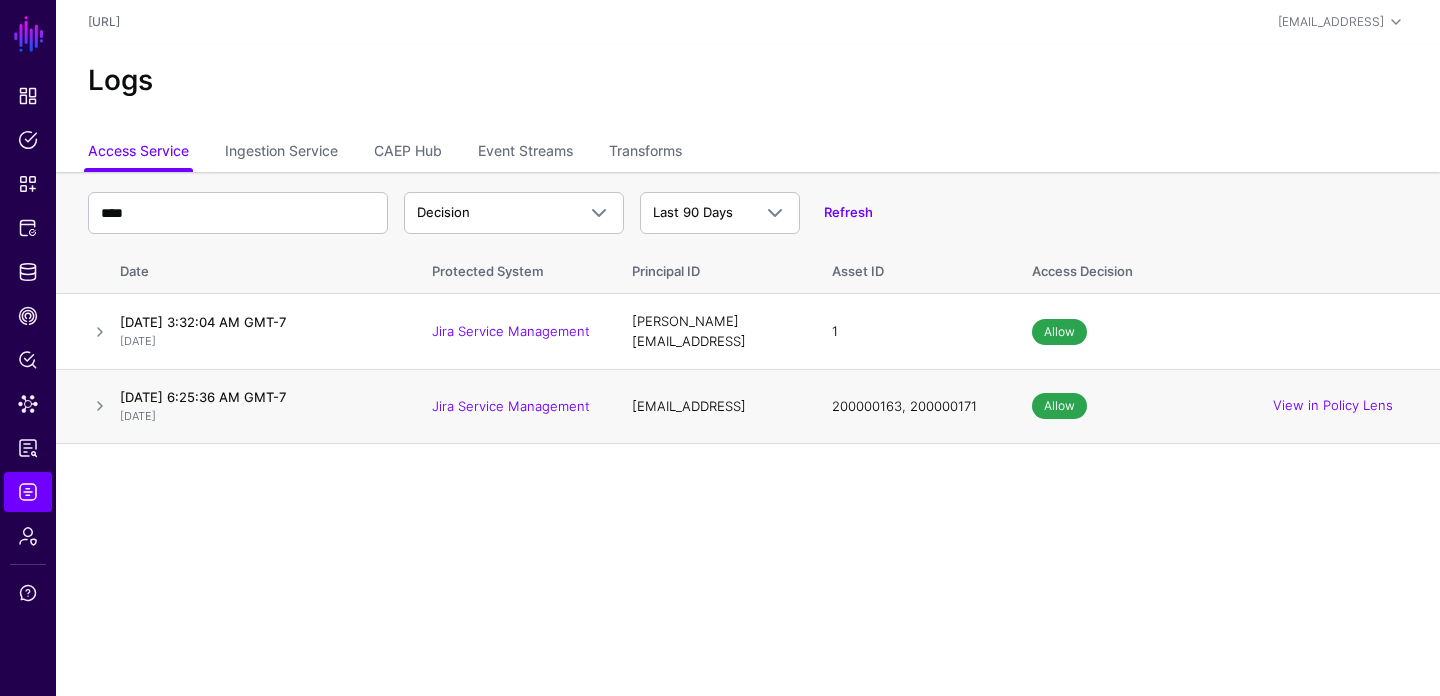 drag, startPoint x: 631, startPoint y: 407, endPoint x: 771, endPoint y: 401, distance: 140.12851 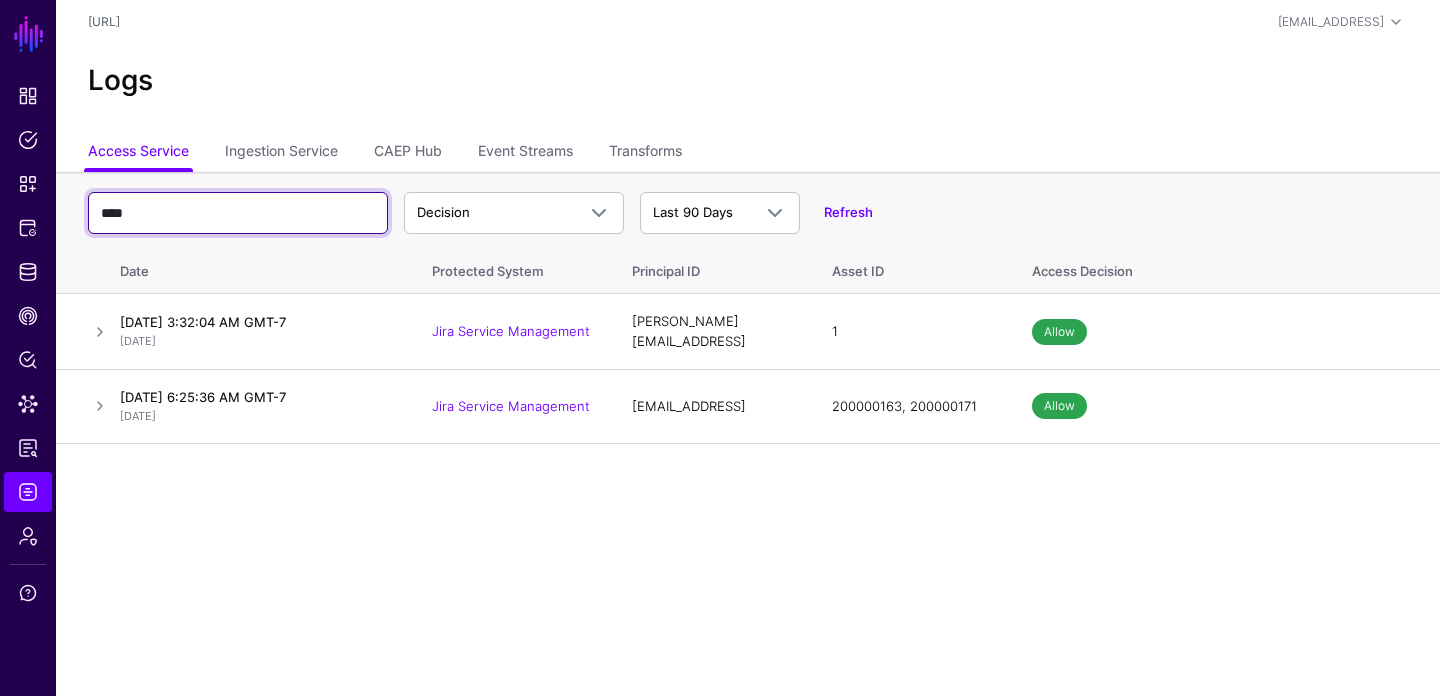 click on "****" at bounding box center [238, 213] 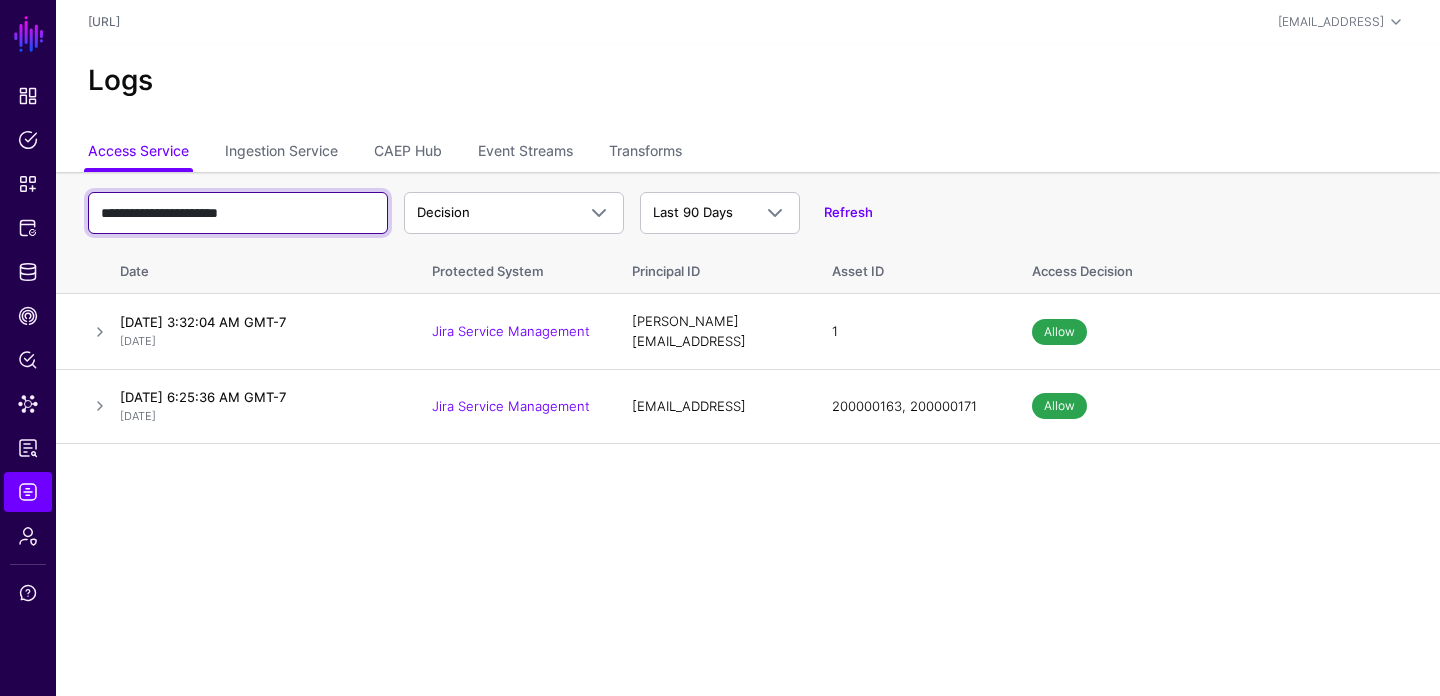 type on "**********" 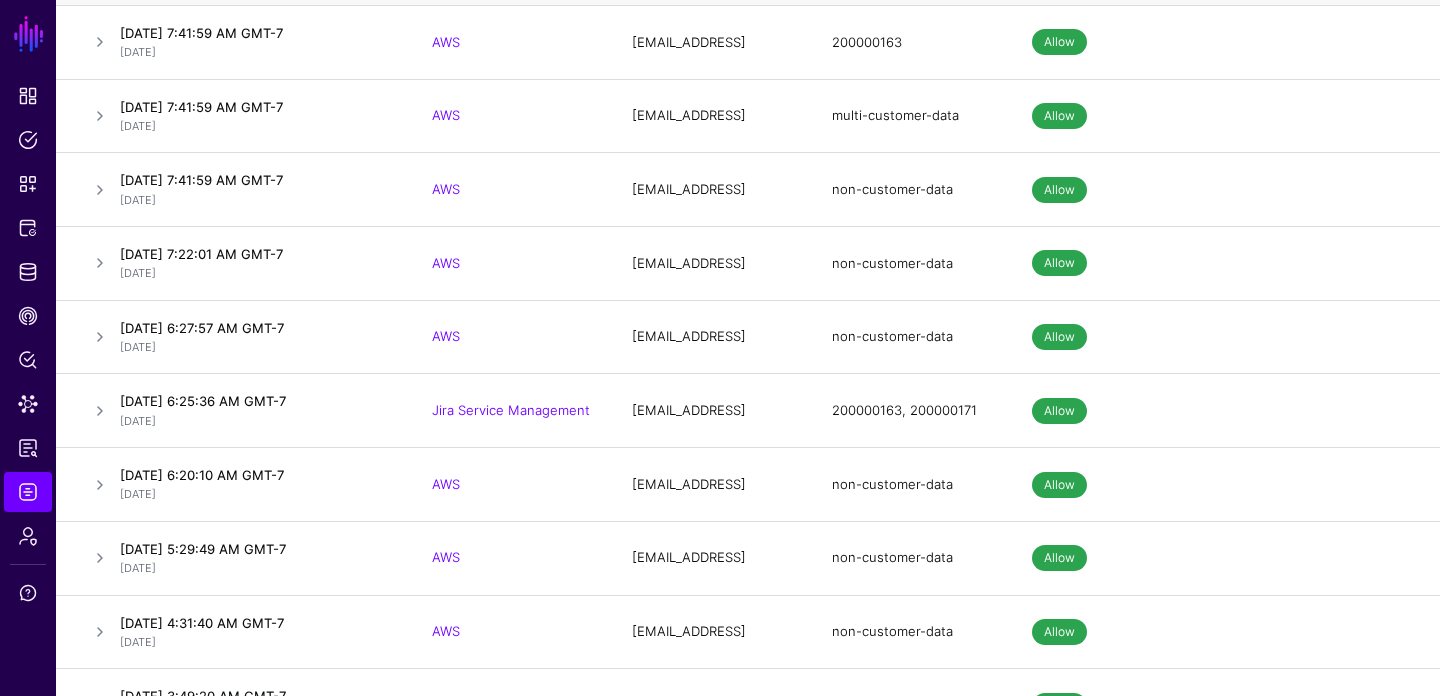 scroll, scrollTop: 9505, scrollLeft: 0, axis: vertical 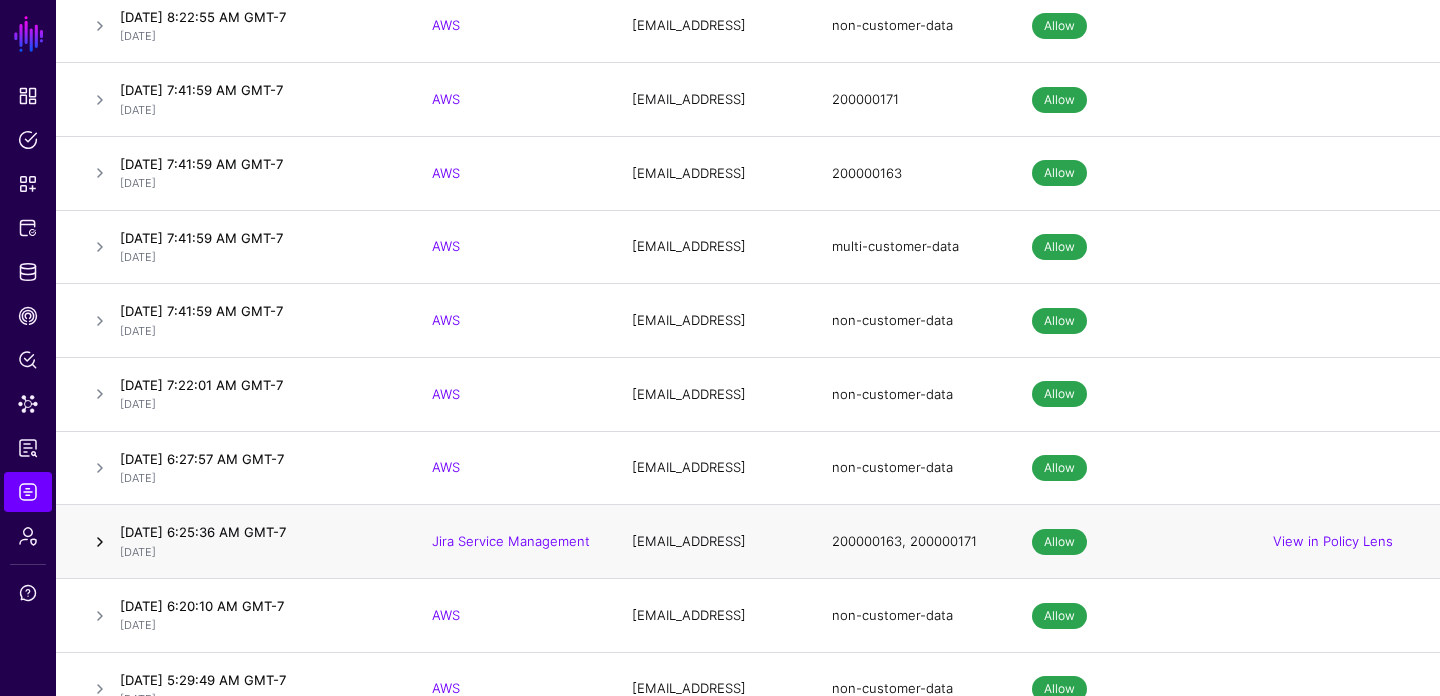 click at bounding box center (100, 542) 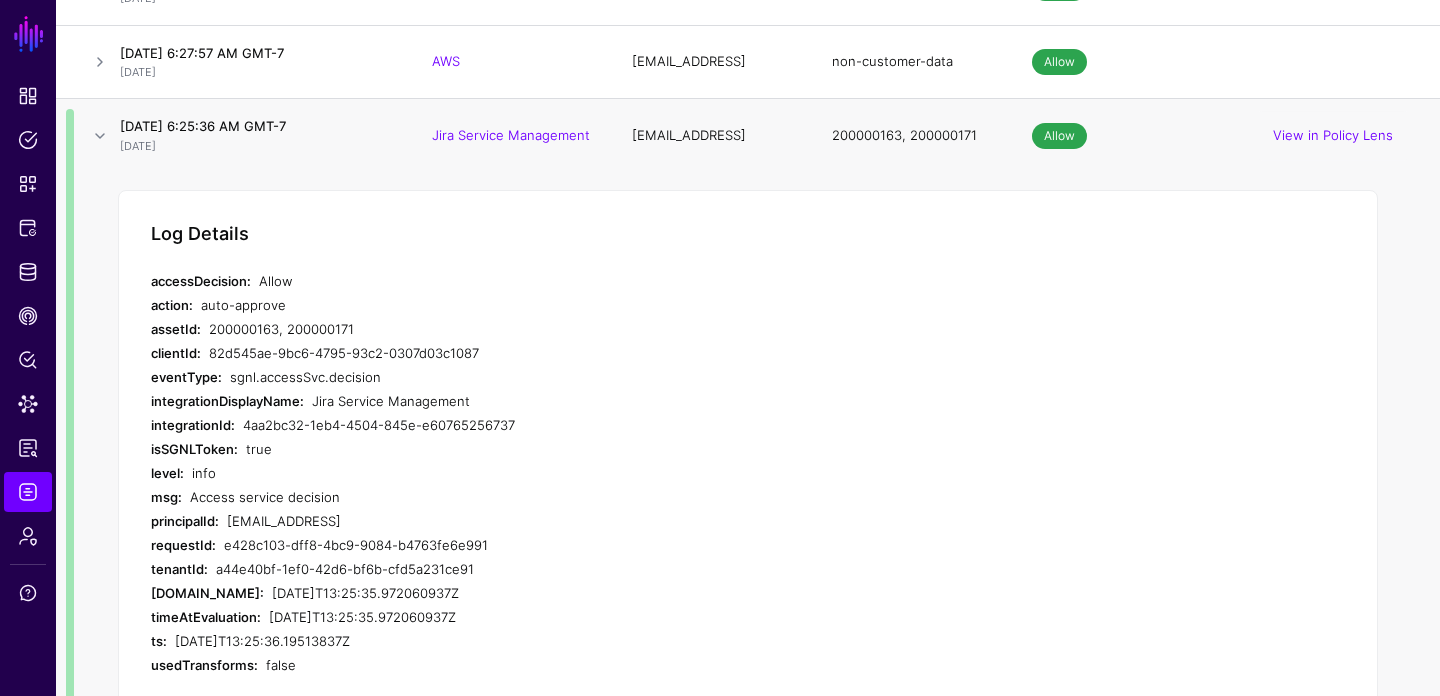scroll, scrollTop: 9813, scrollLeft: 0, axis: vertical 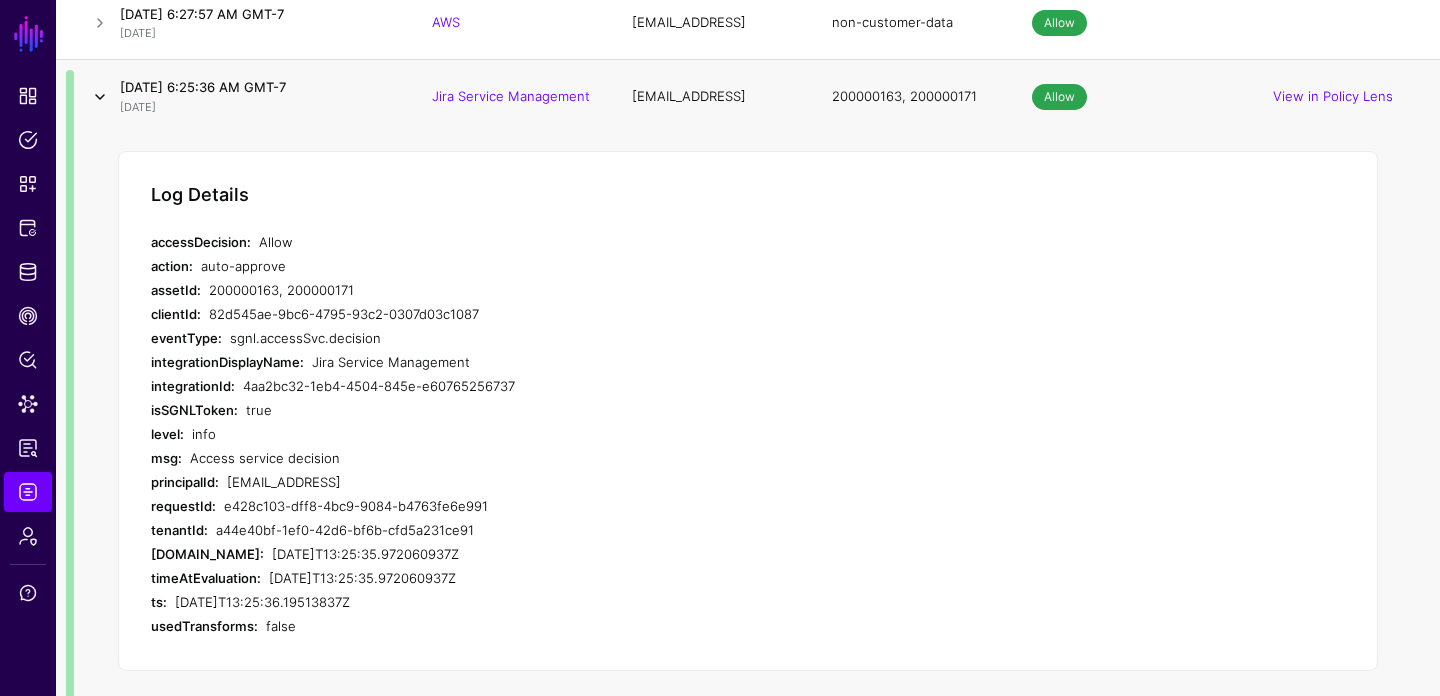 click at bounding box center [100, 97] 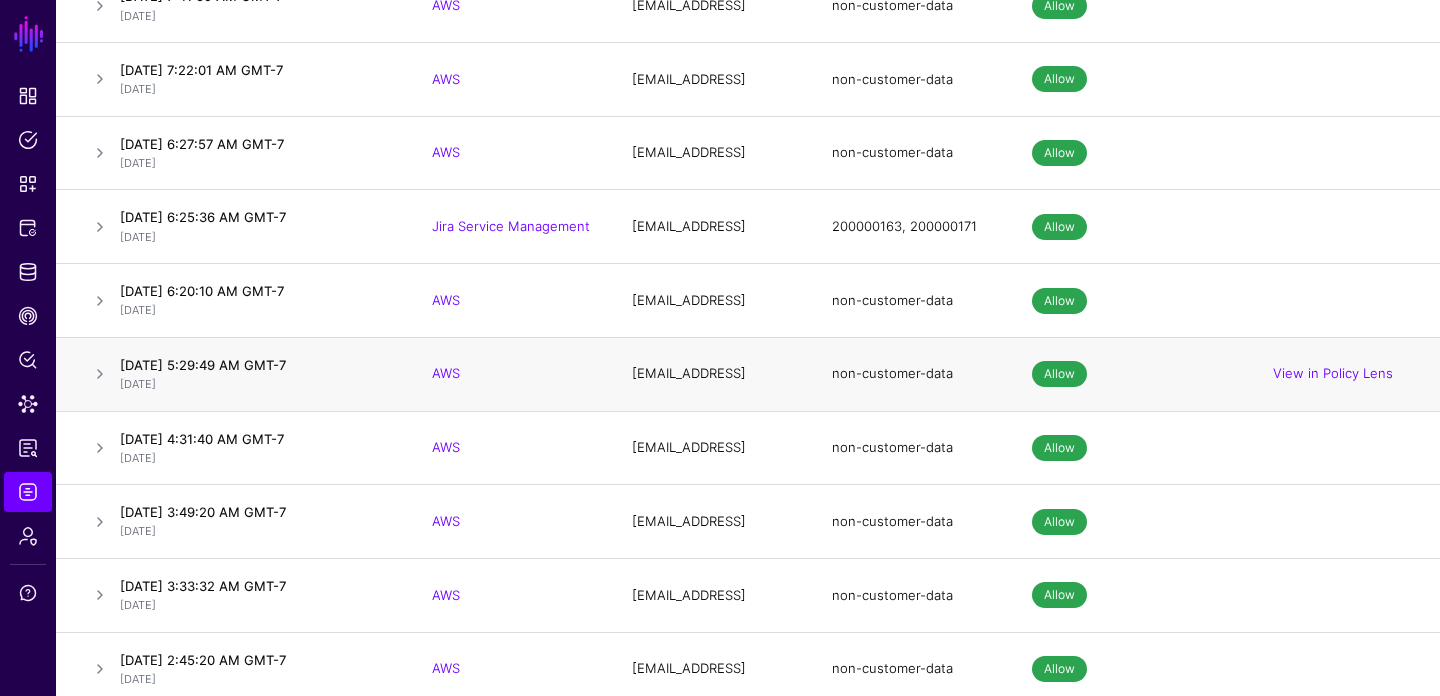 scroll, scrollTop: 9671, scrollLeft: 0, axis: vertical 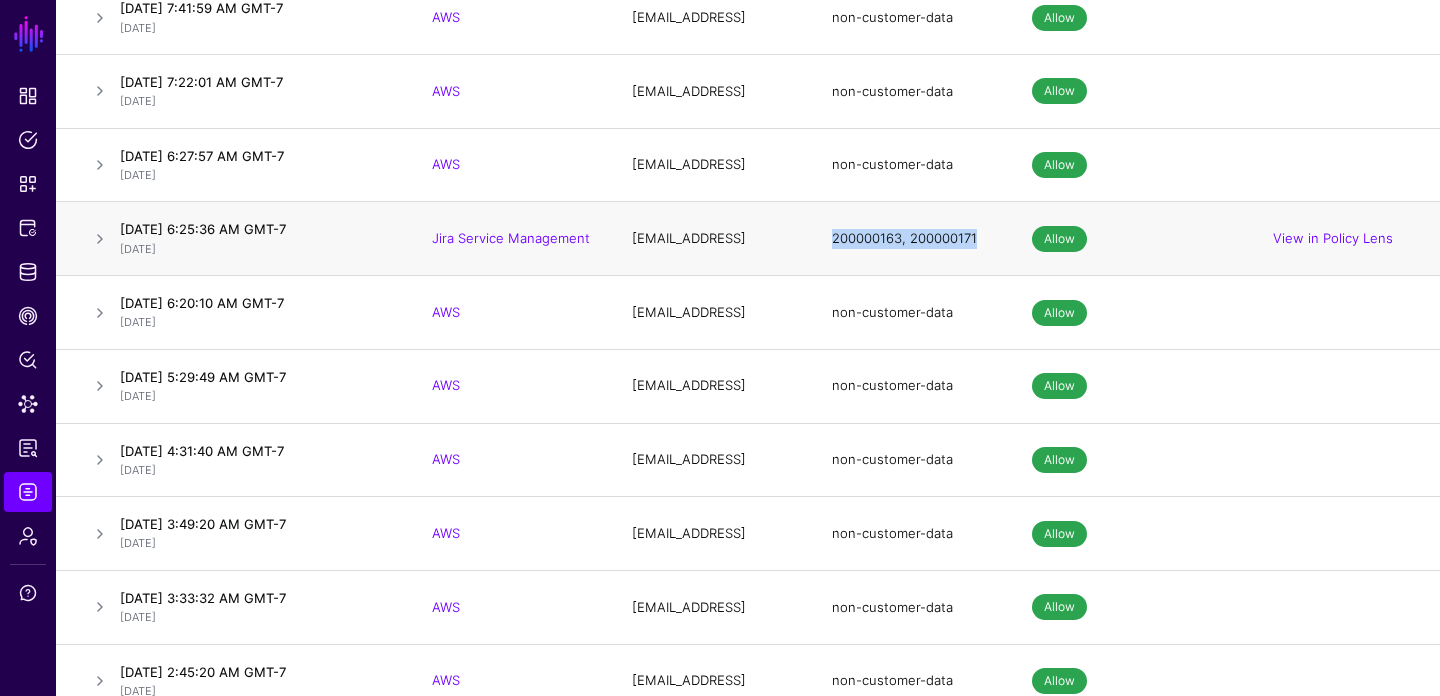 drag, startPoint x: 962, startPoint y: 239, endPoint x: 829, endPoint y: 242, distance: 133.03383 